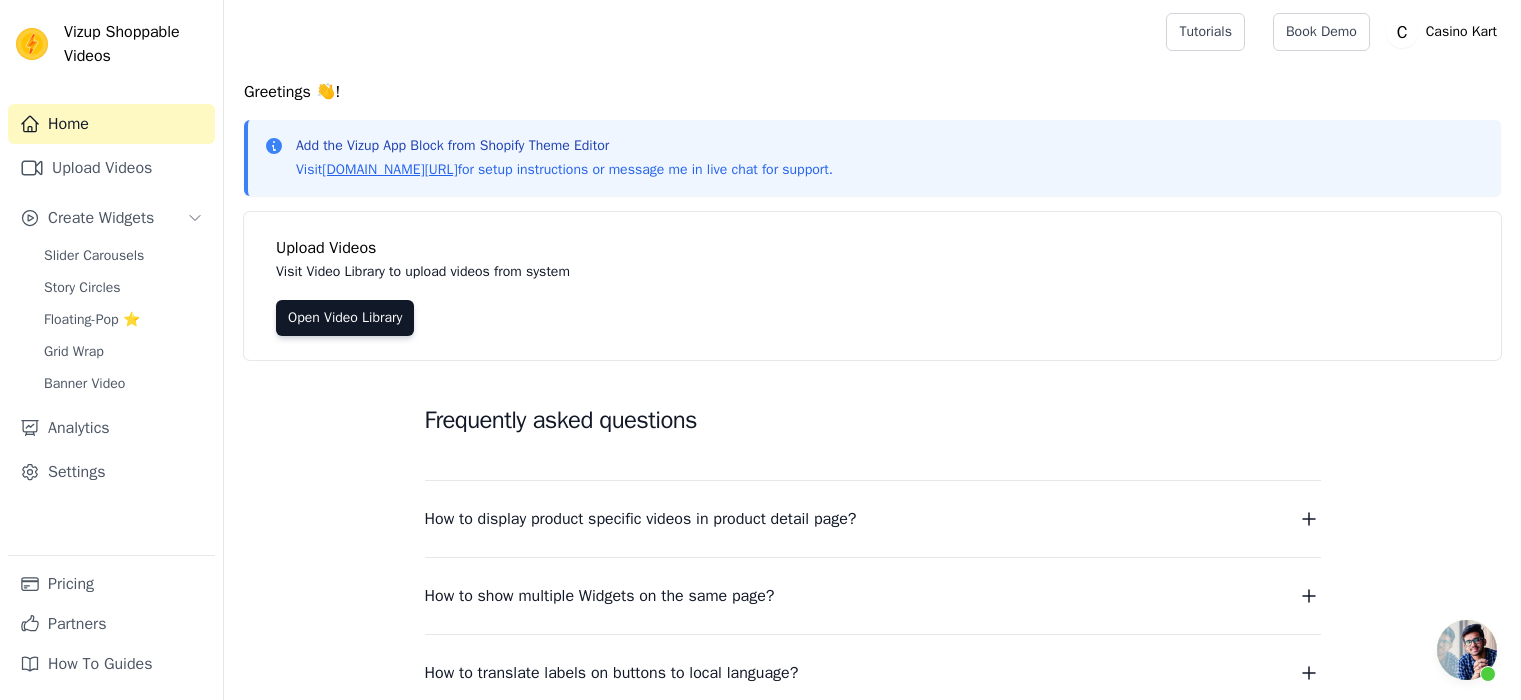 scroll, scrollTop: 0, scrollLeft: 0, axis: both 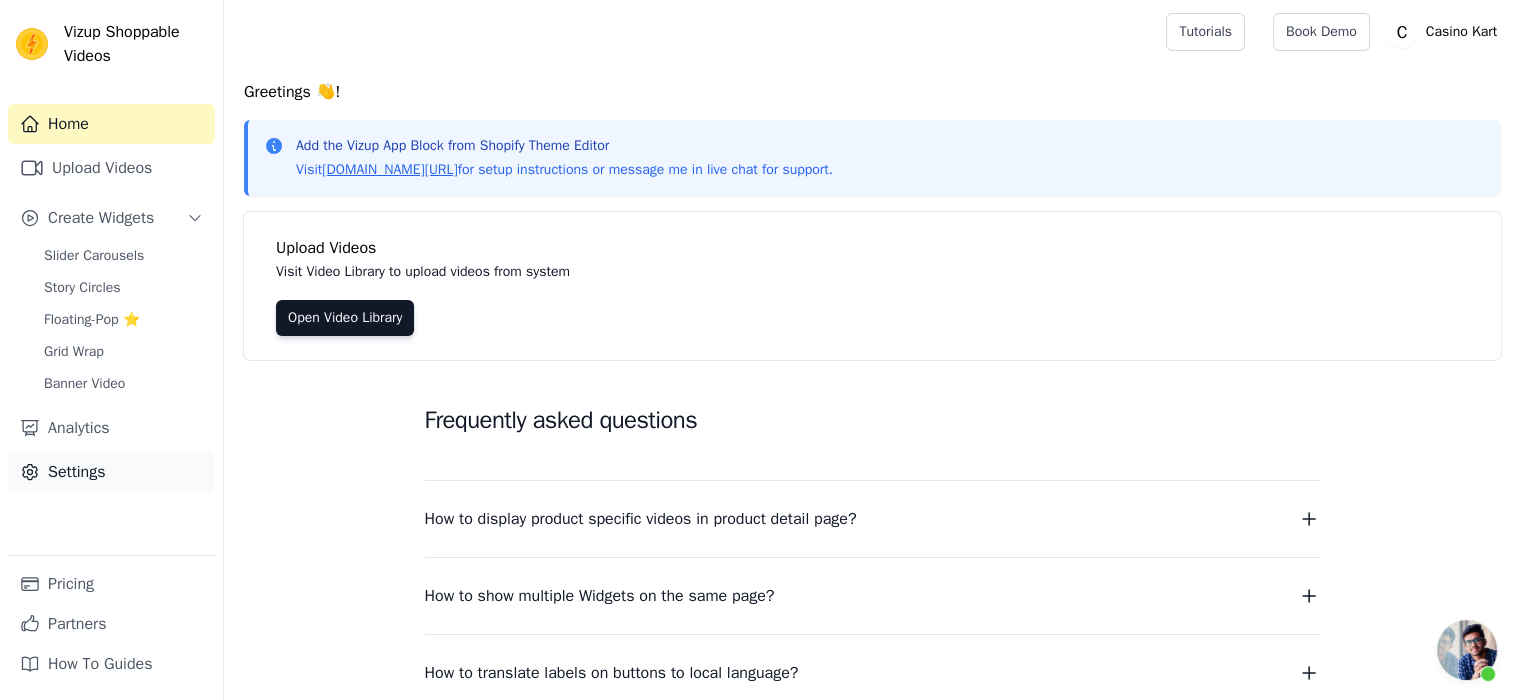 click on "Settings" at bounding box center [111, 472] 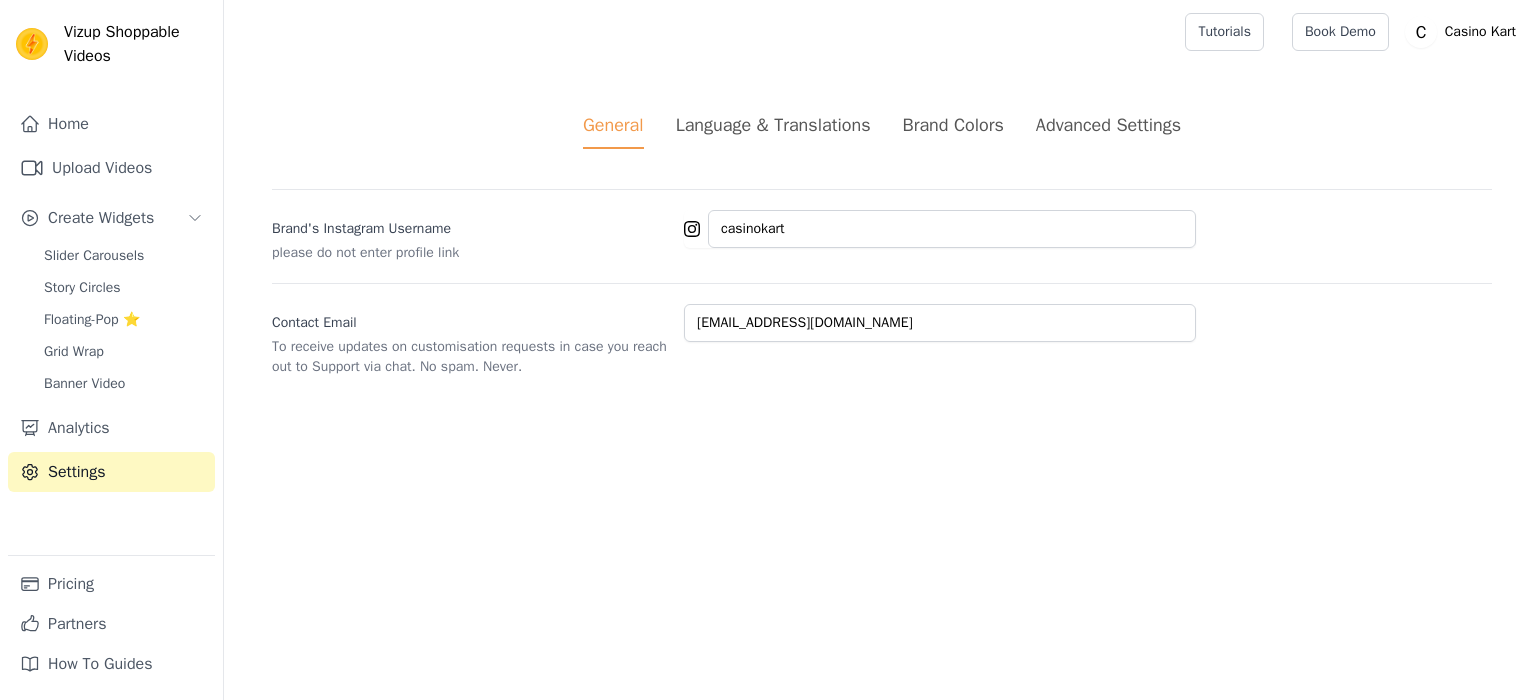 scroll, scrollTop: 0, scrollLeft: 0, axis: both 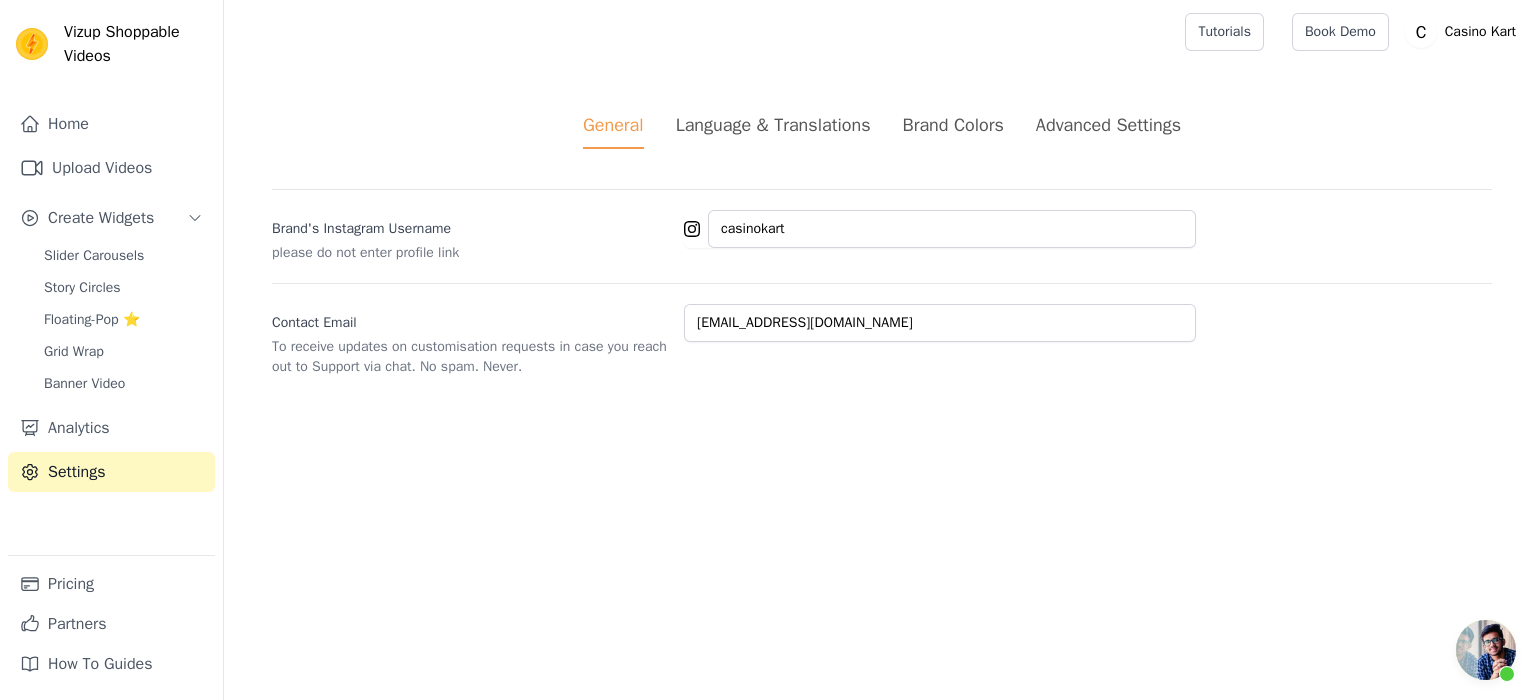click on "Language & Translations" at bounding box center (773, 125) 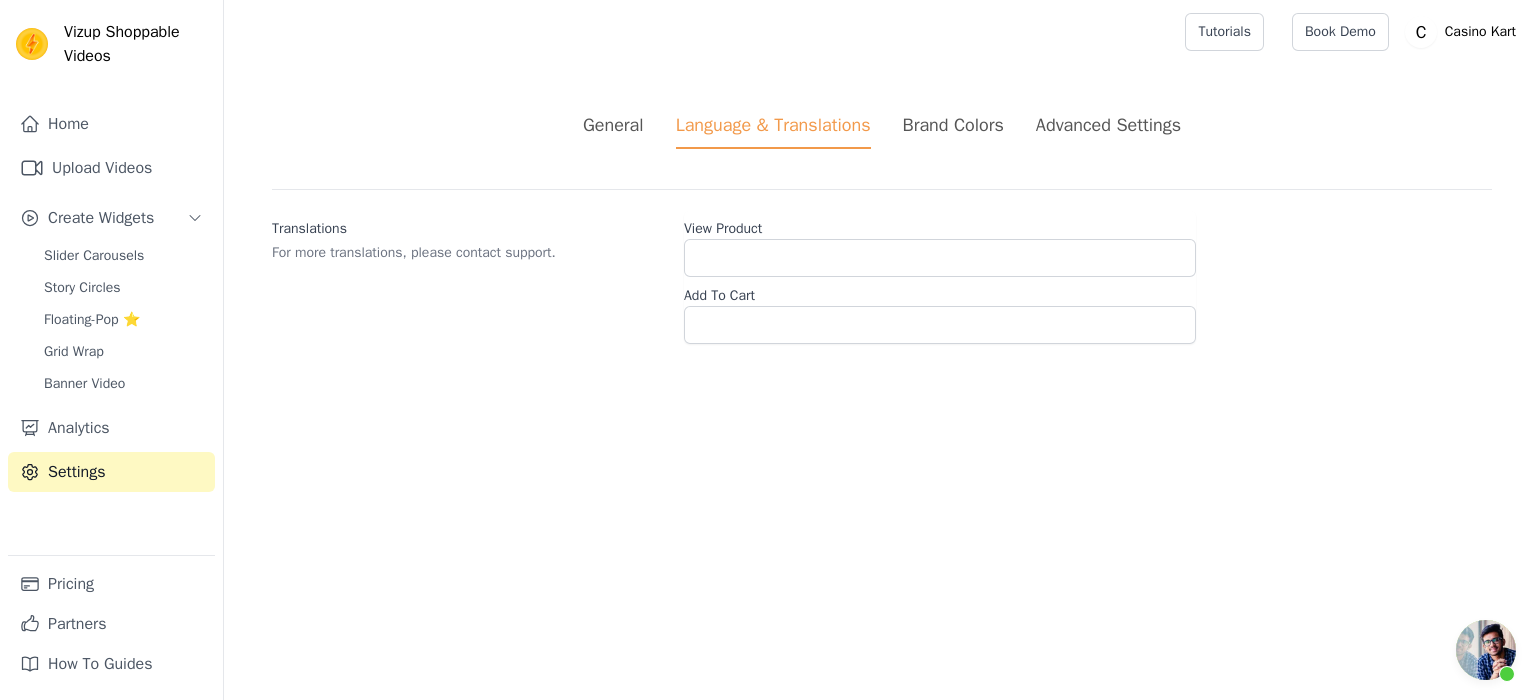 click on "General   Language & Translations   Brand Colors   Advanced Settings" at bounding box center [882, 130] 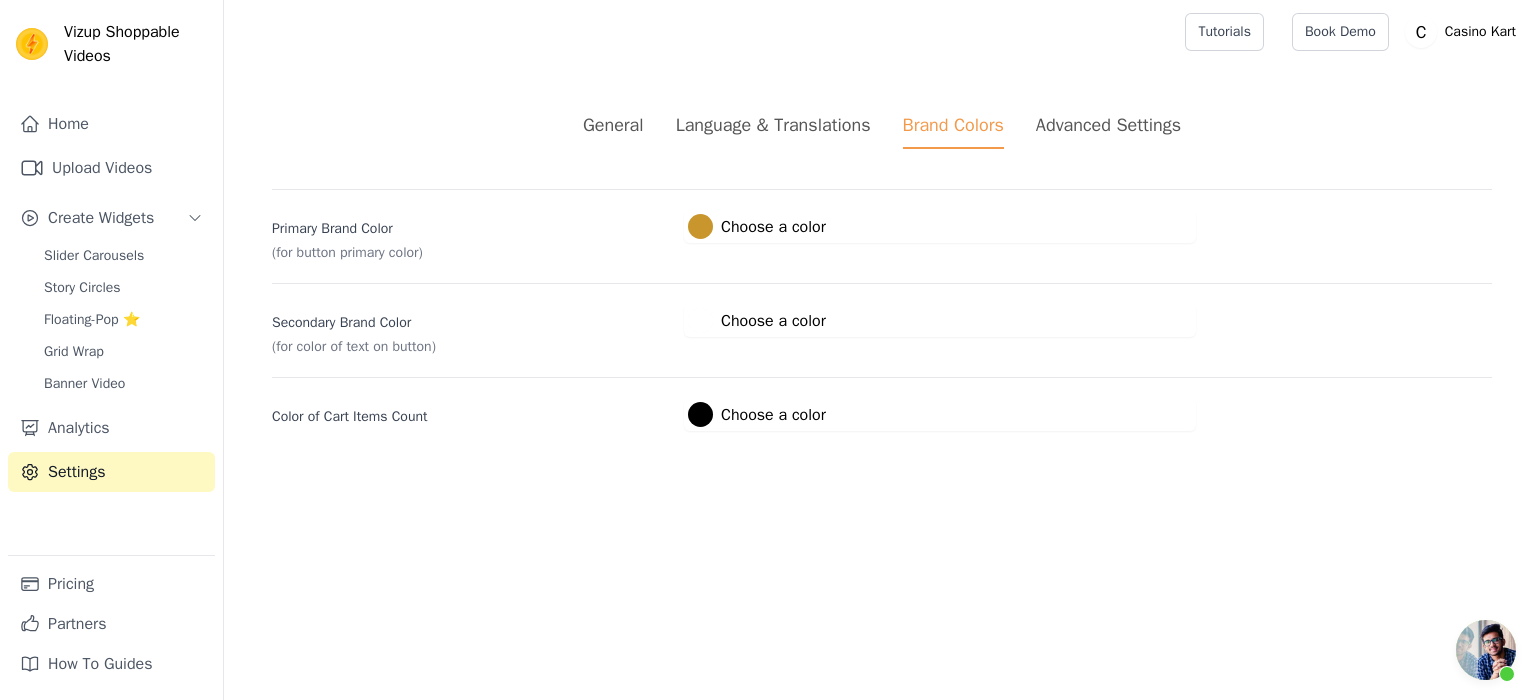 click on "Advanced Settings" at bounding box center (1108, 125) 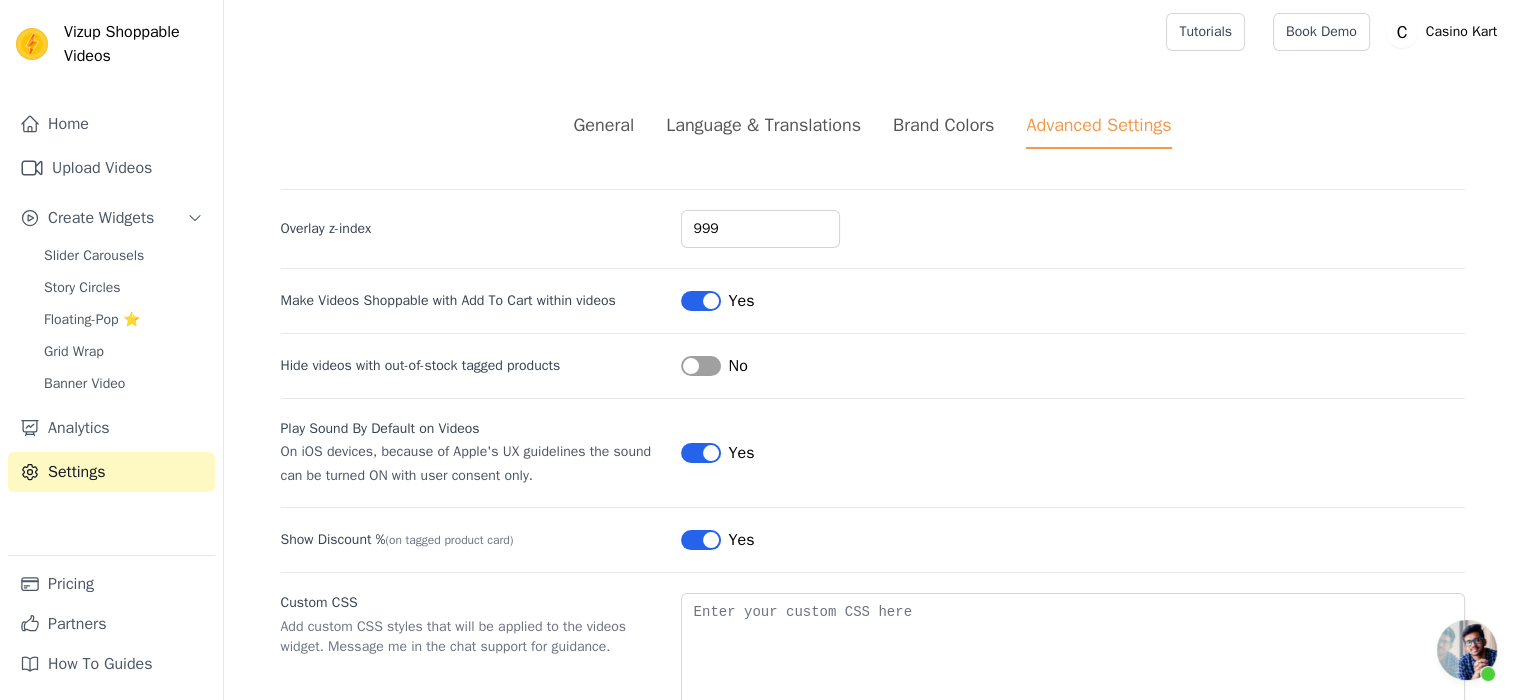 click on "Label" at bounding box center (701, 453) 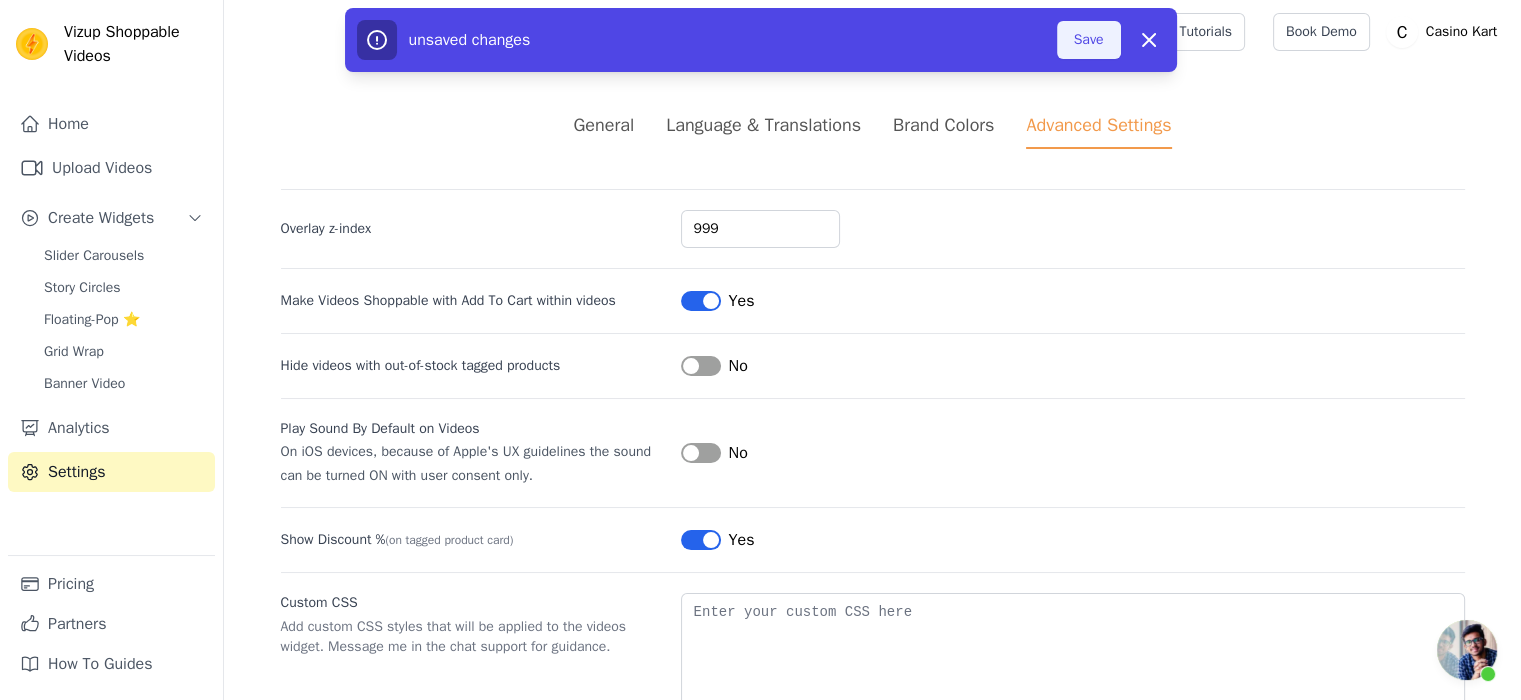 click on "Save" at bounding box center (1089, 40) 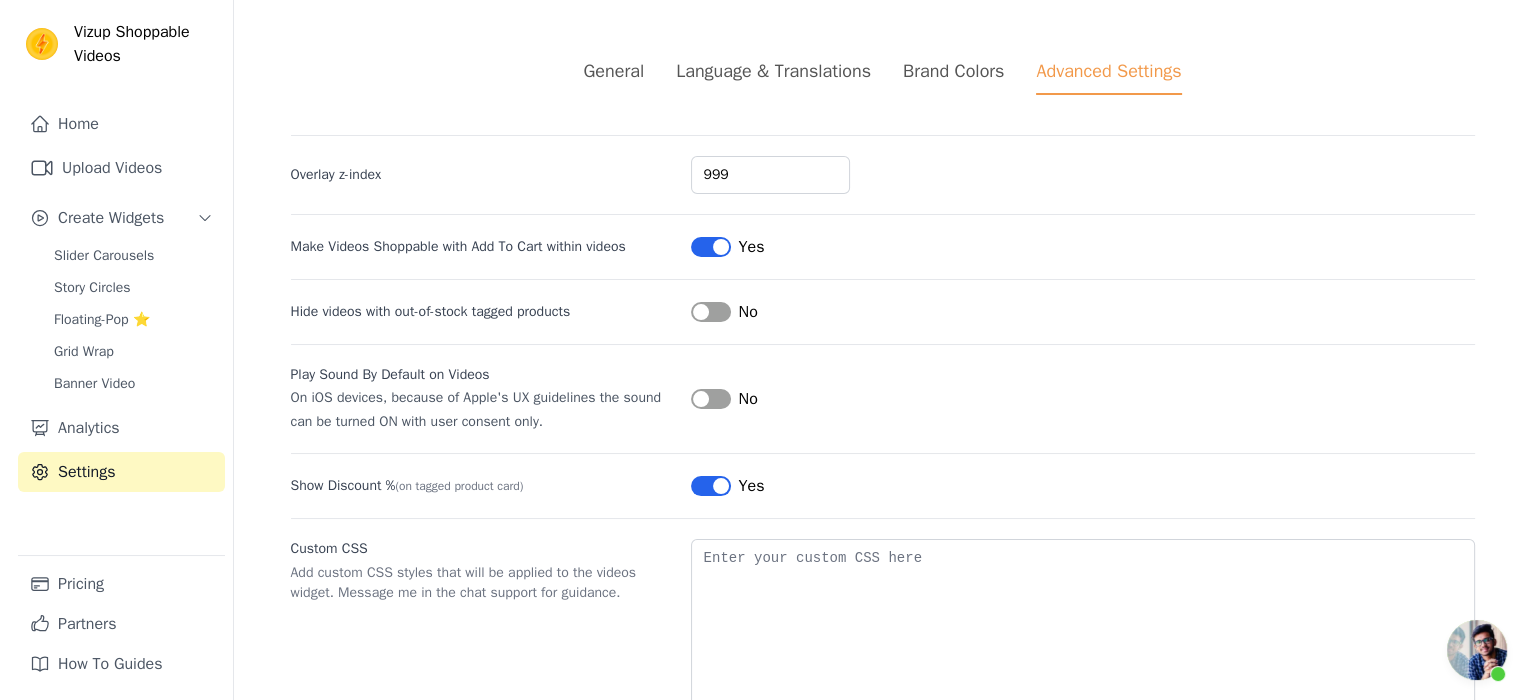 scroll, scrollTop: 0, scrollLeft: 0, axis: both 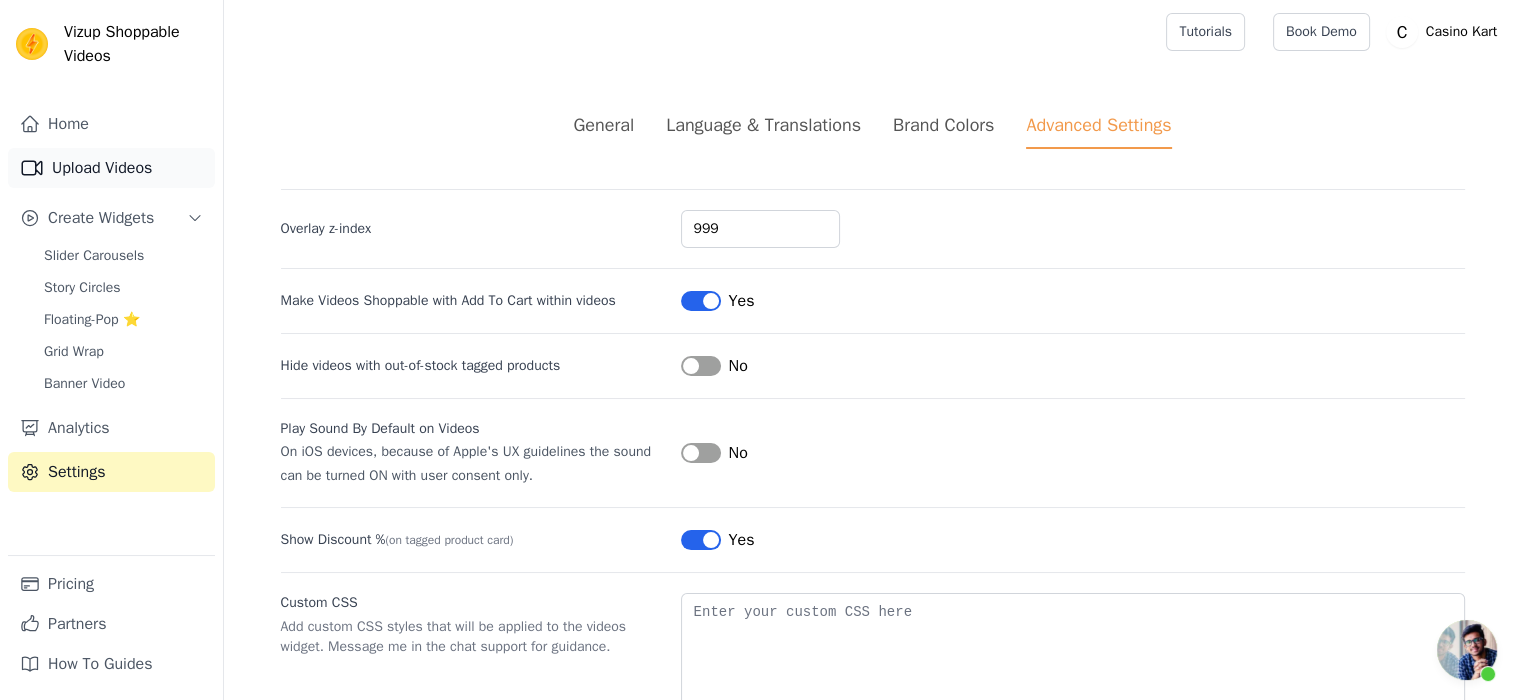 click on "Upload Videos" at bounding box center (111, 168) 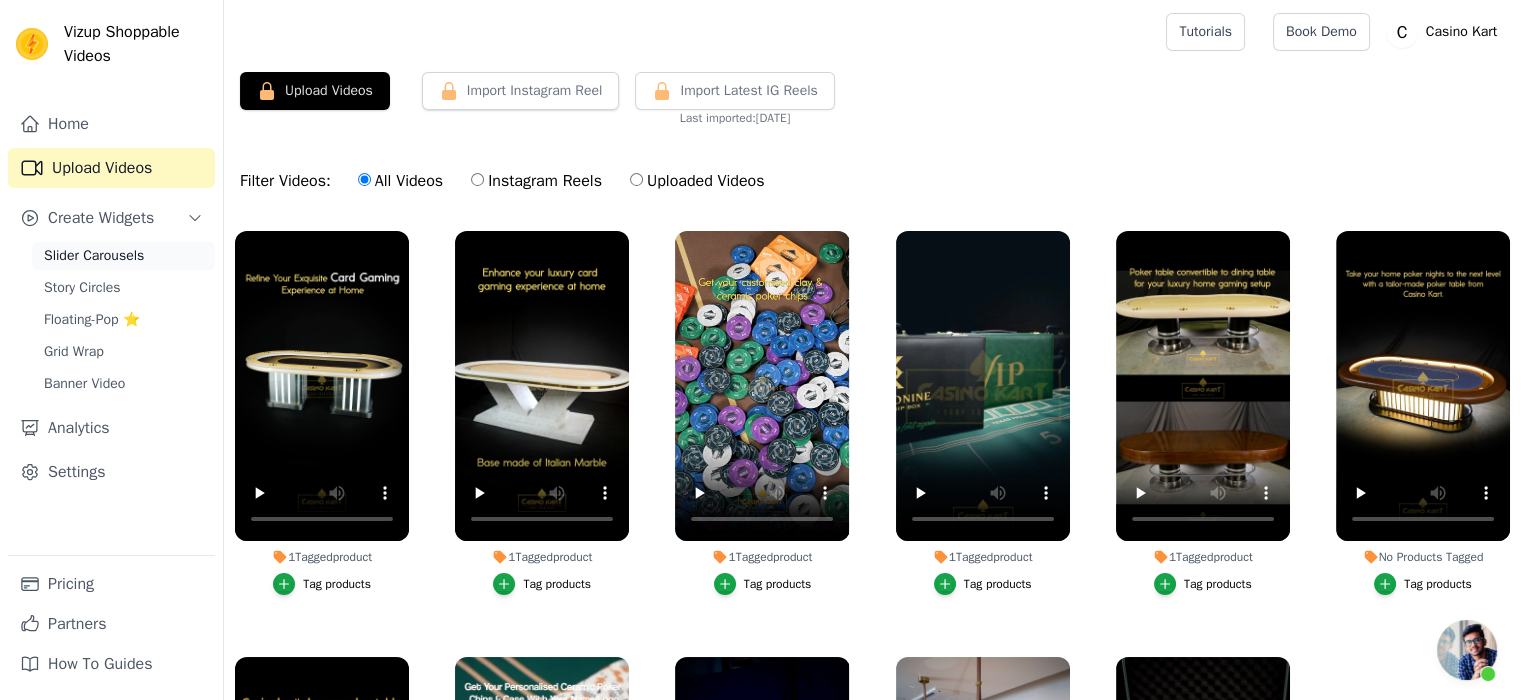 click on "Slider Carousels" at bounding box center (94, 256) 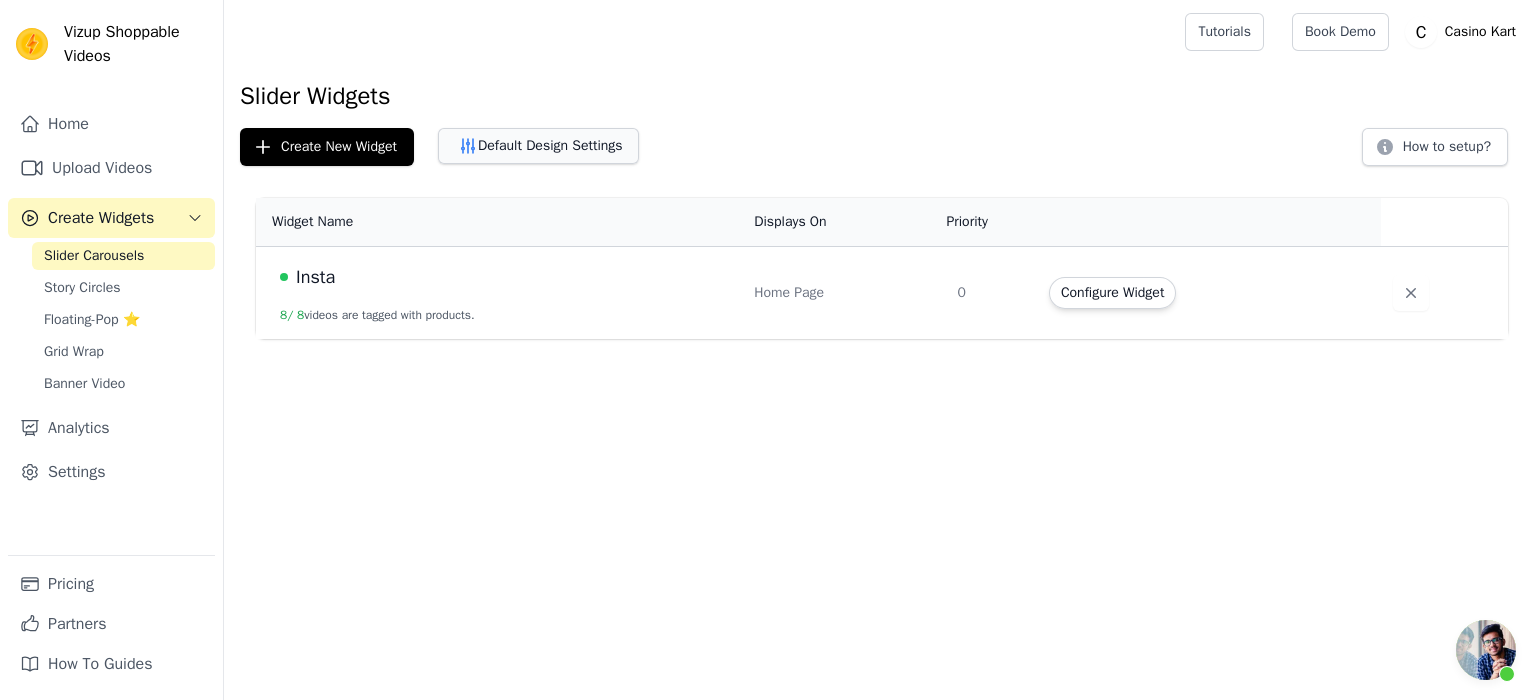 click on "Default Design Settings" at bounding box center [538, 146] 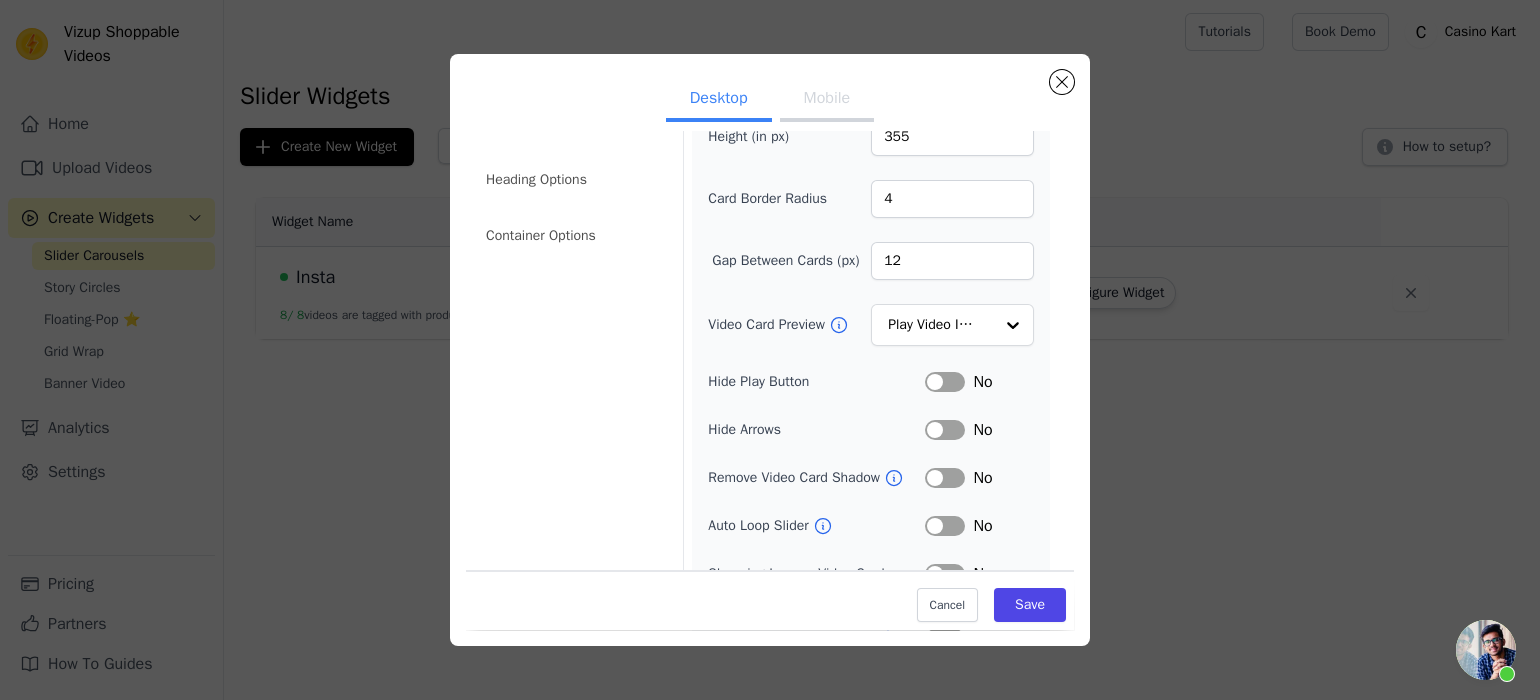 scroll, scrollTop: 219, scrollLeft: 0, axis: vertical 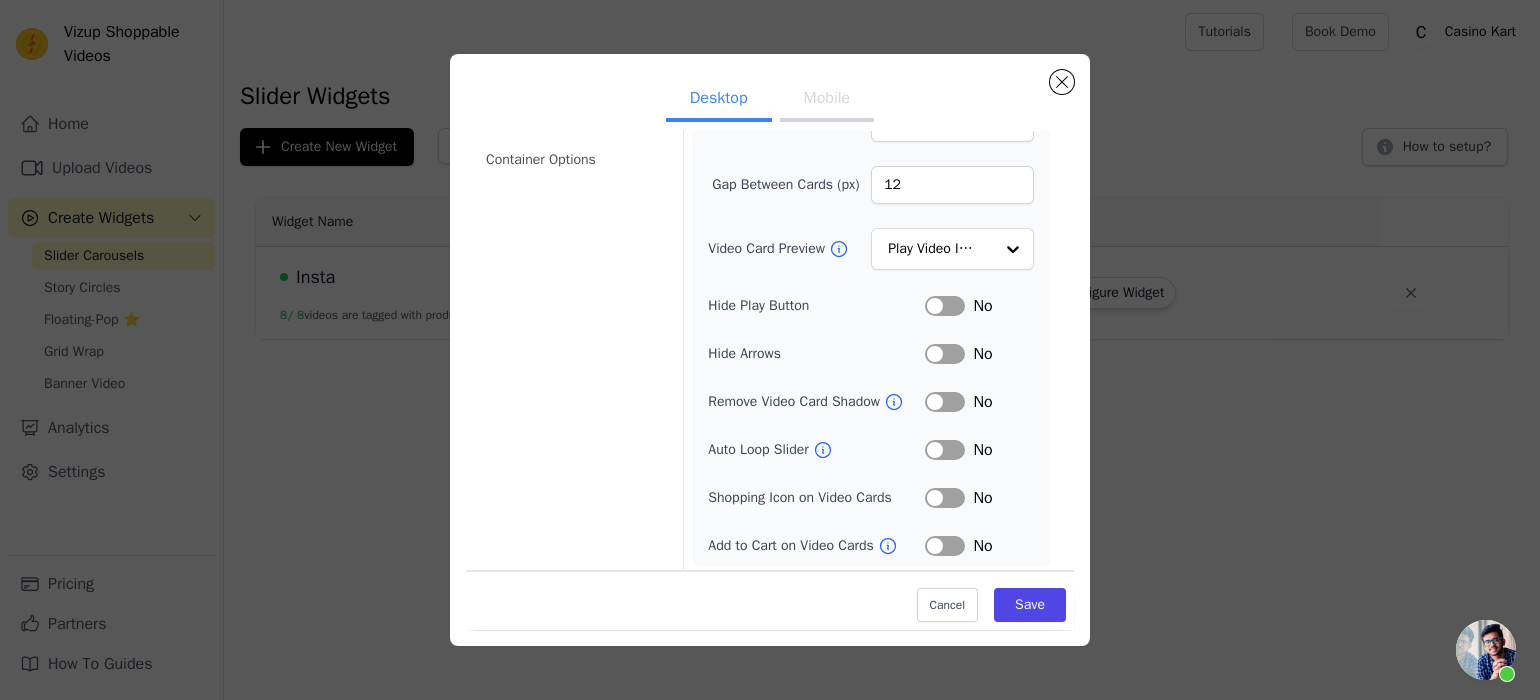 click on "Label" at bounding box center [945, 306] 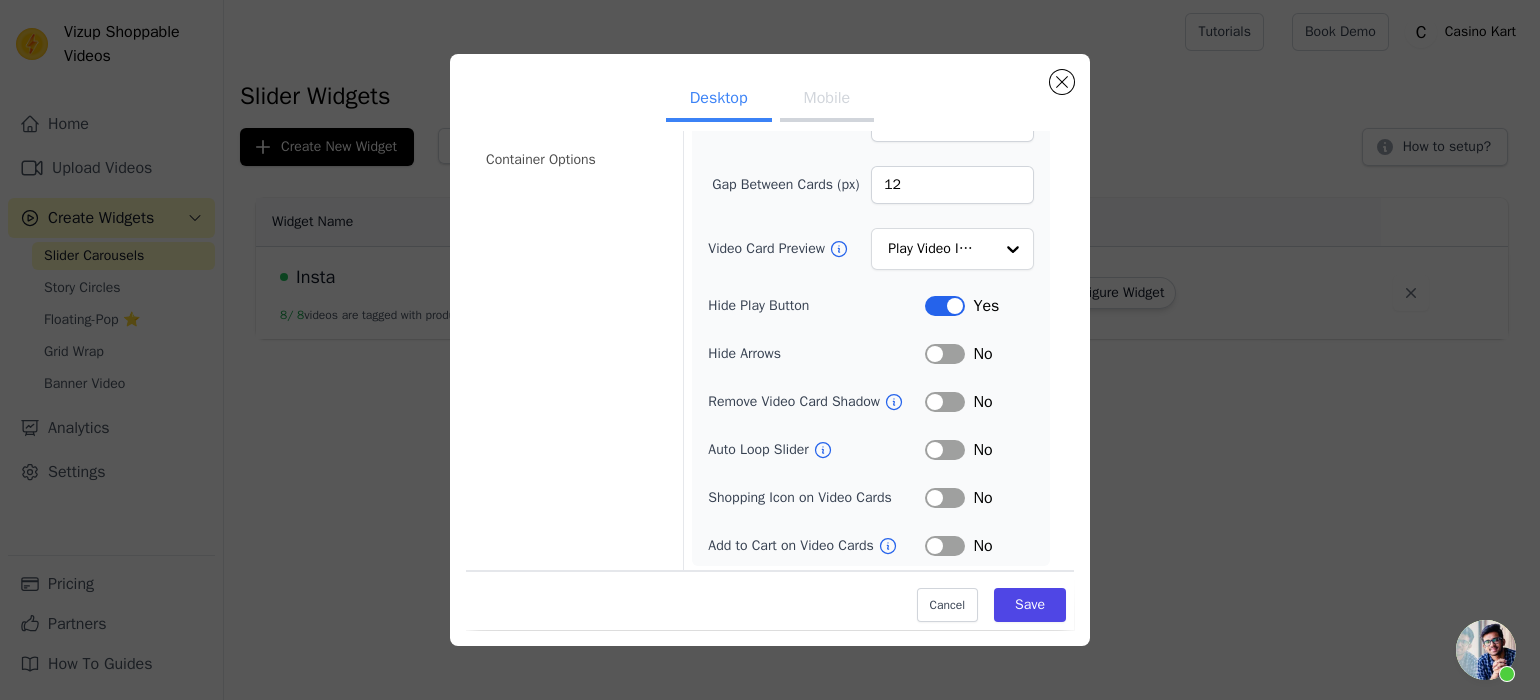 click on "Label" at bounding box center [945, 450] 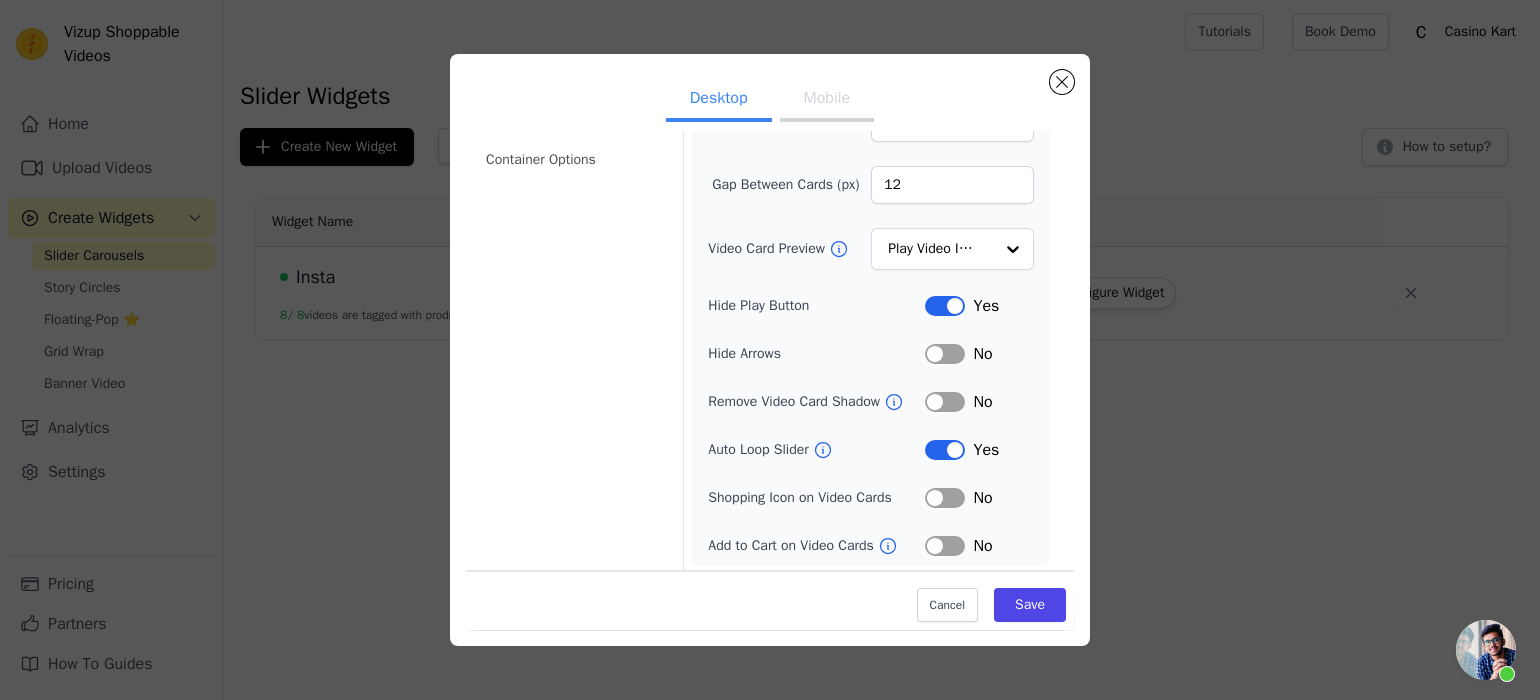 click on "Label" at bounding box center (945, 498) 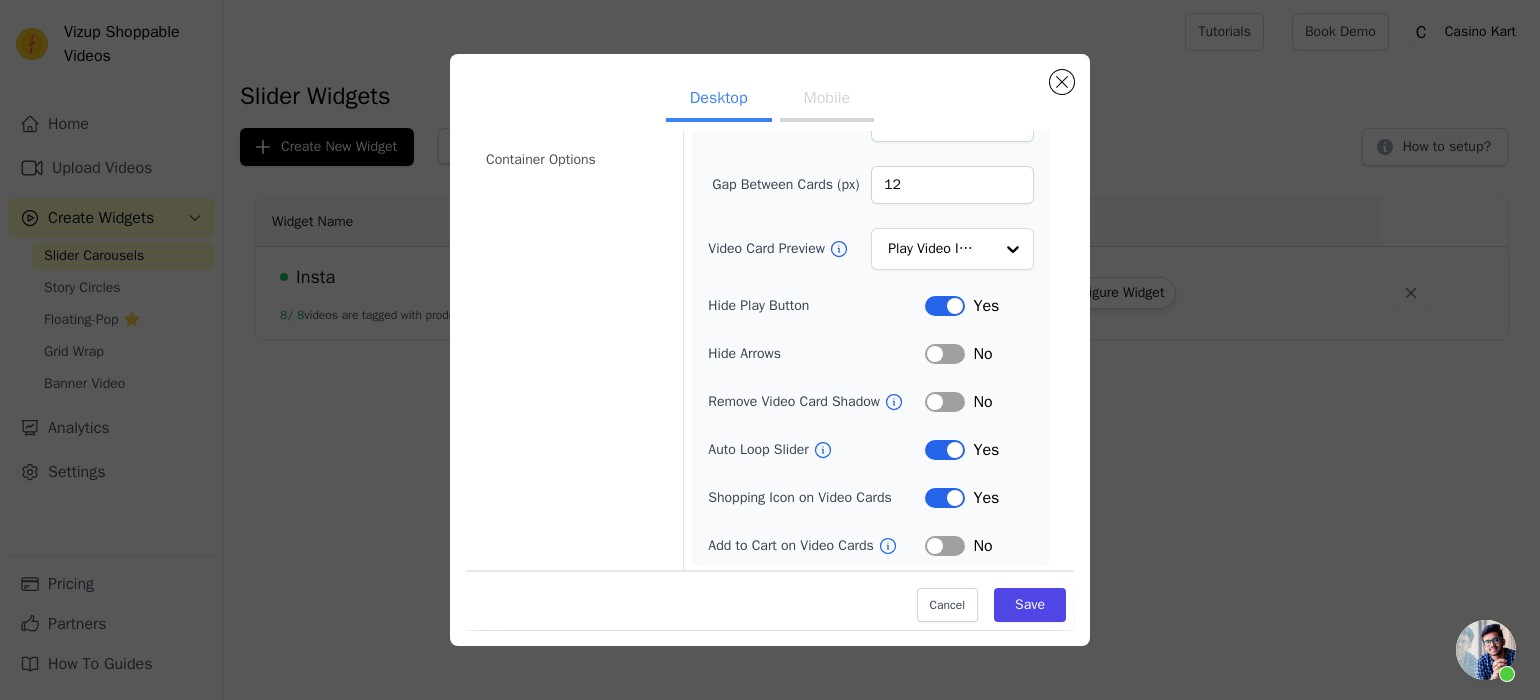 click on "Label" at bounding box center (945, 546) 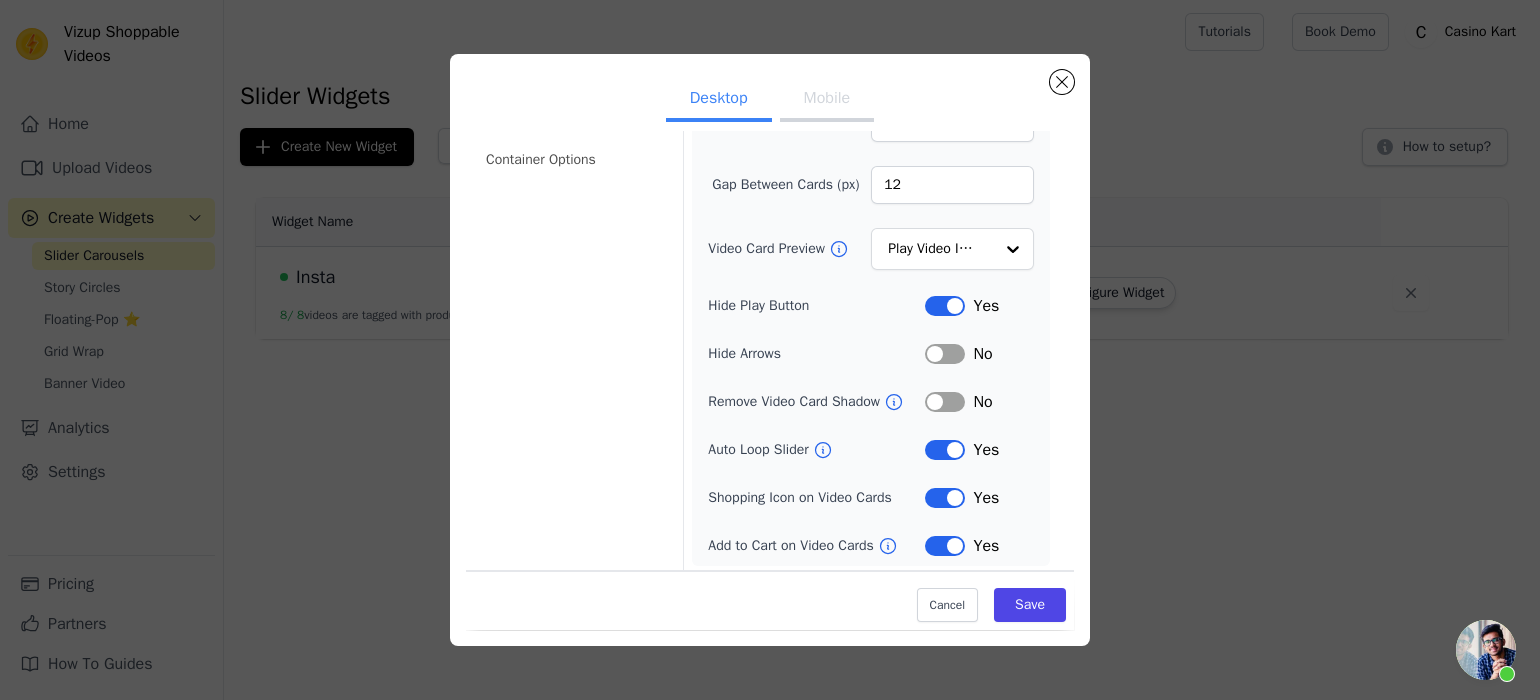 click on "Label" at bounding box center [945, 498] 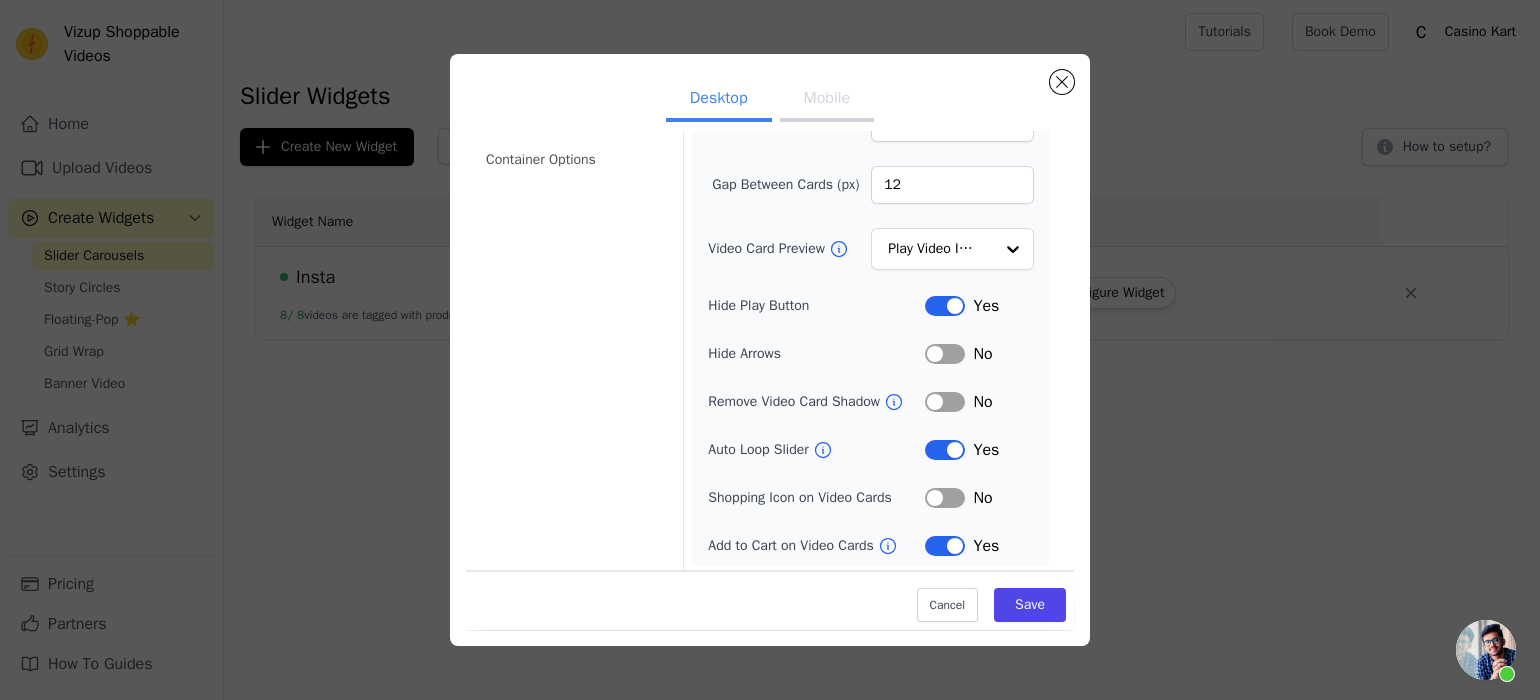 click on "Label" at bounding box center [945, 498] 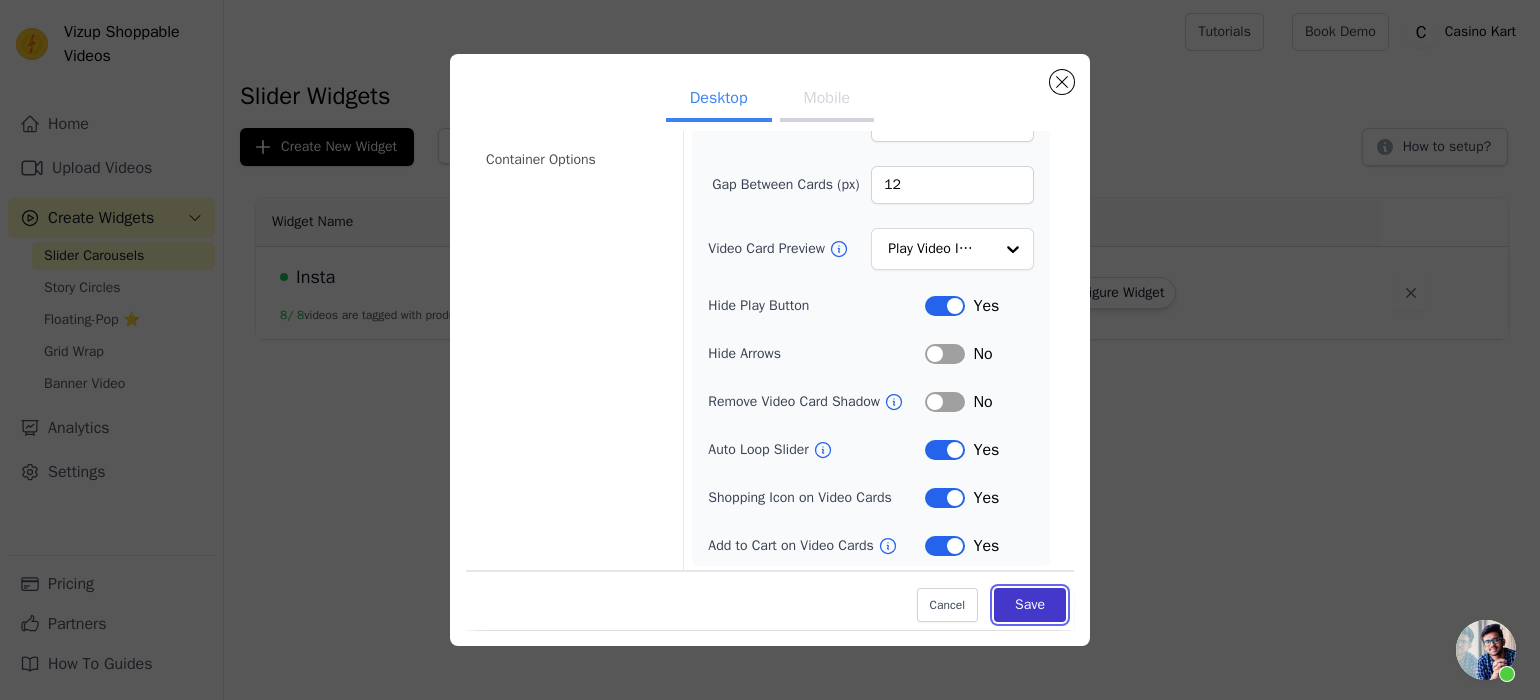 click on "Save" at bounding box center [1030, 605] 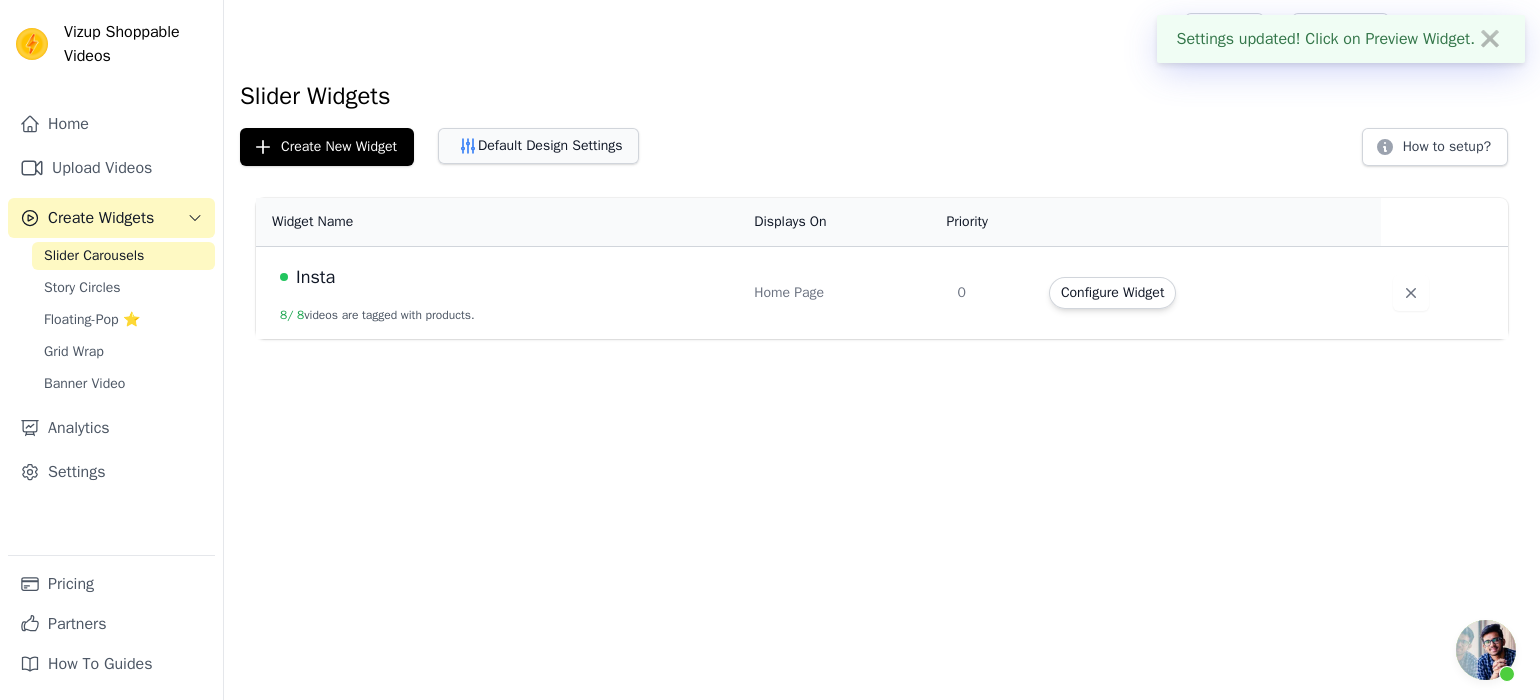 click on "Default Design Settings" at bounding box center [538, 146] 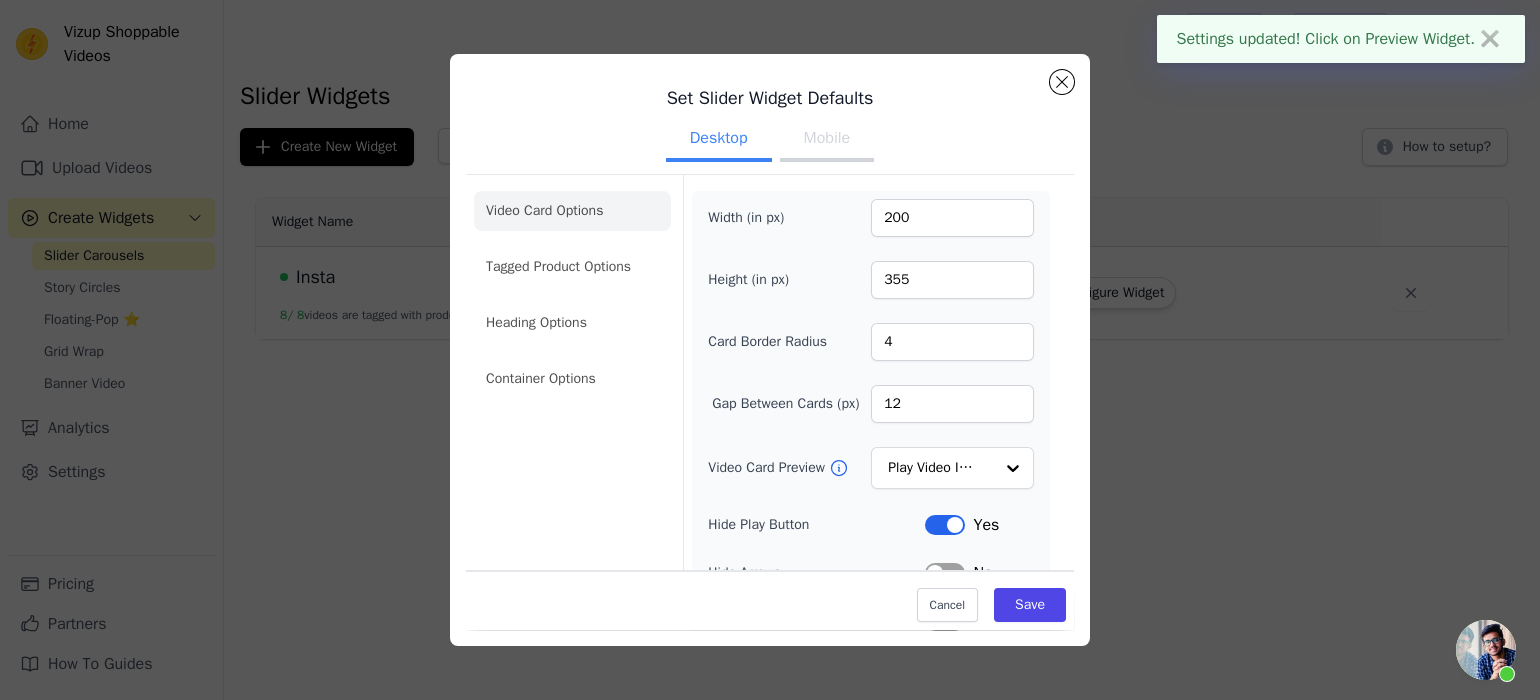 scroll, scrollTop: 219, scrollLeft: 0, axis: vertical 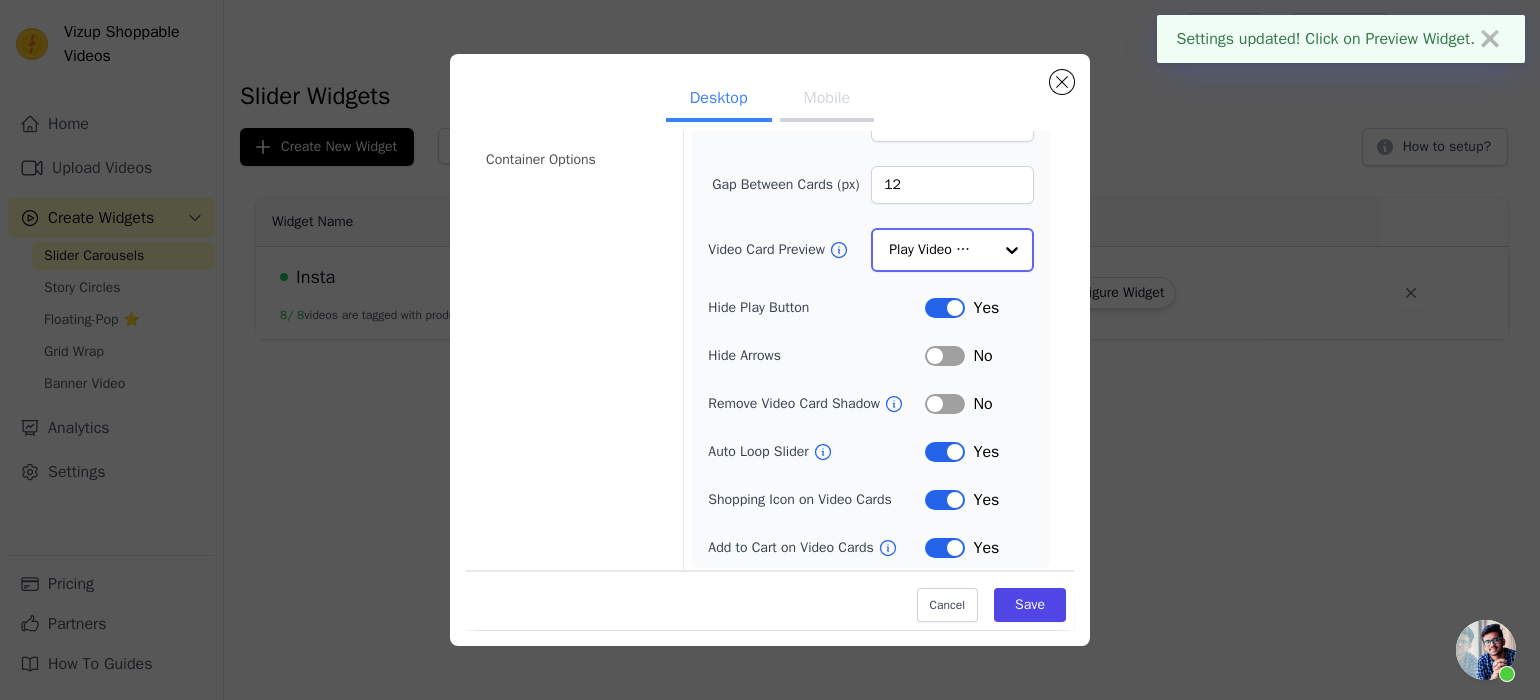 click at bounding box center (1012, 250) 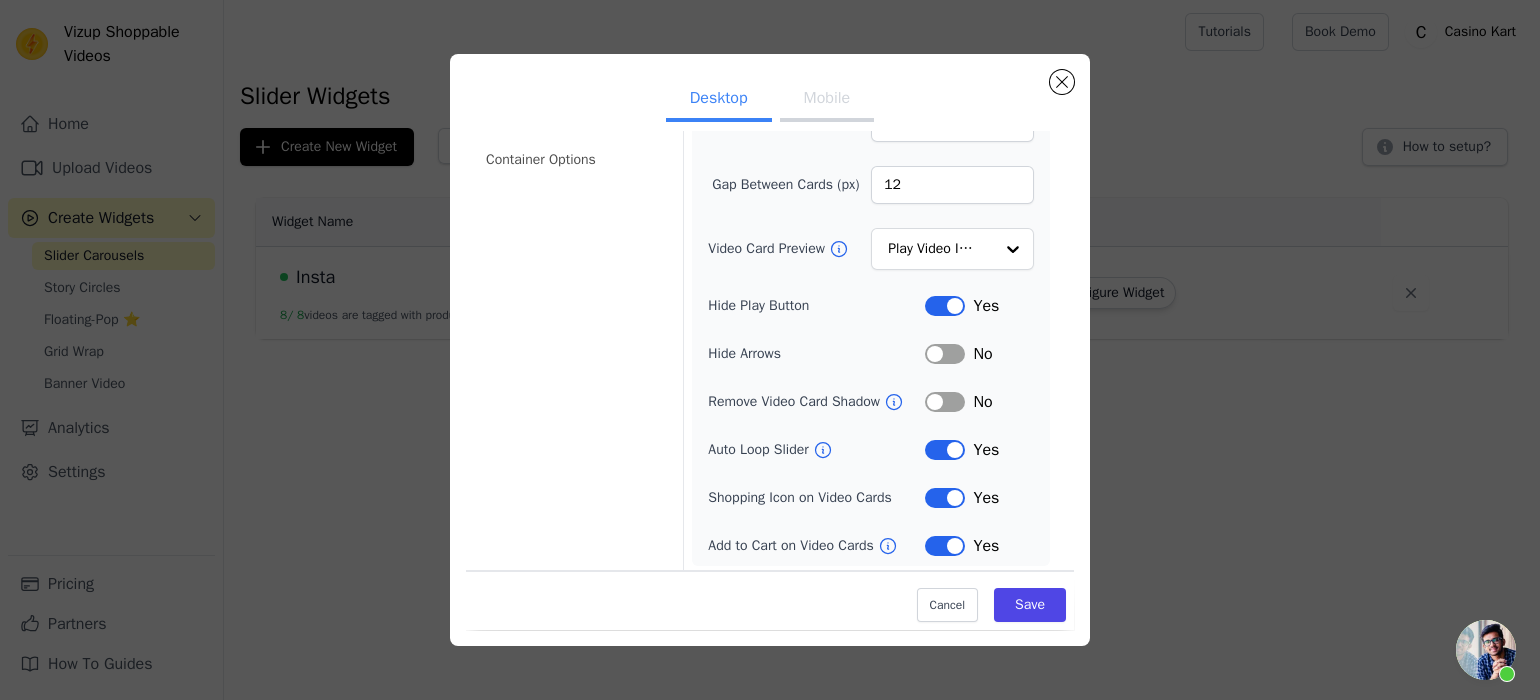 click on "Mobile" at bounding box center (827, 100) 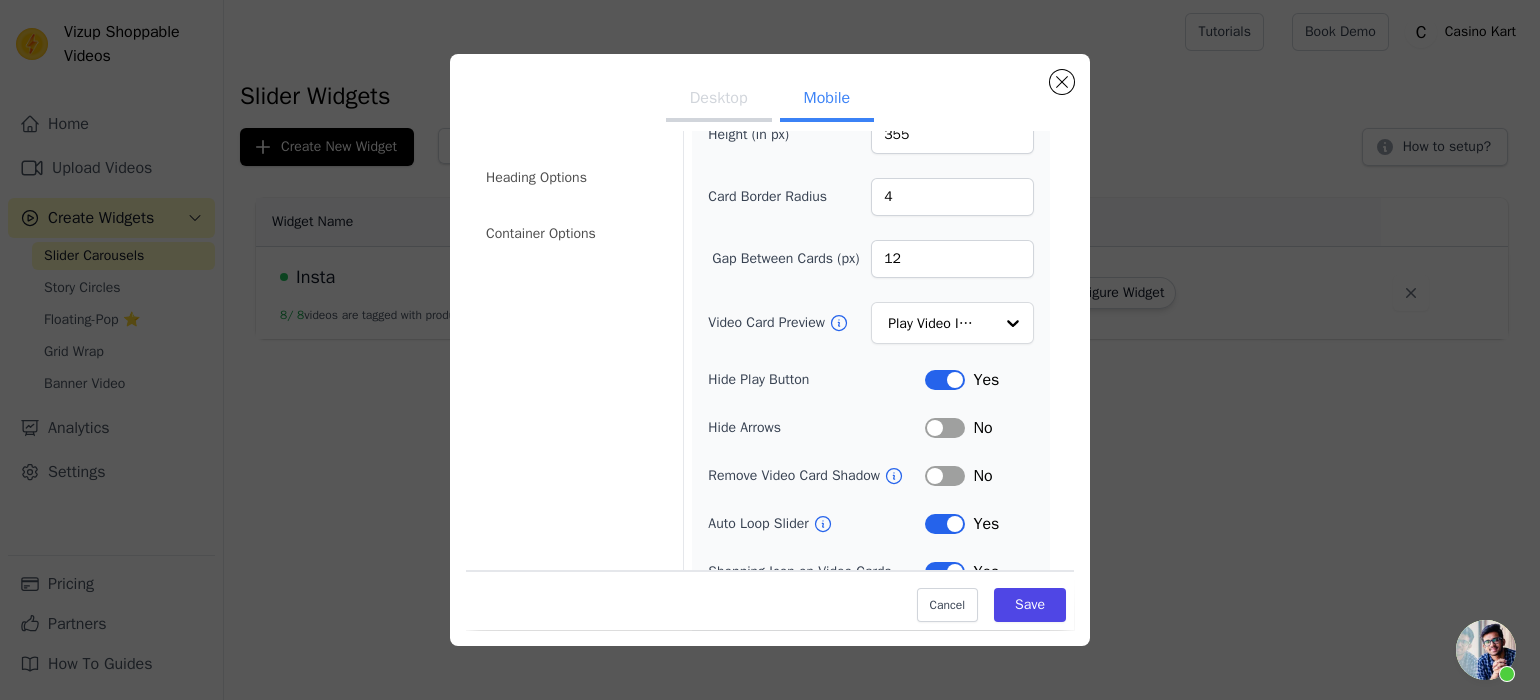 scroll, scrollTop: 0, scrollLeft: 0, axis: both 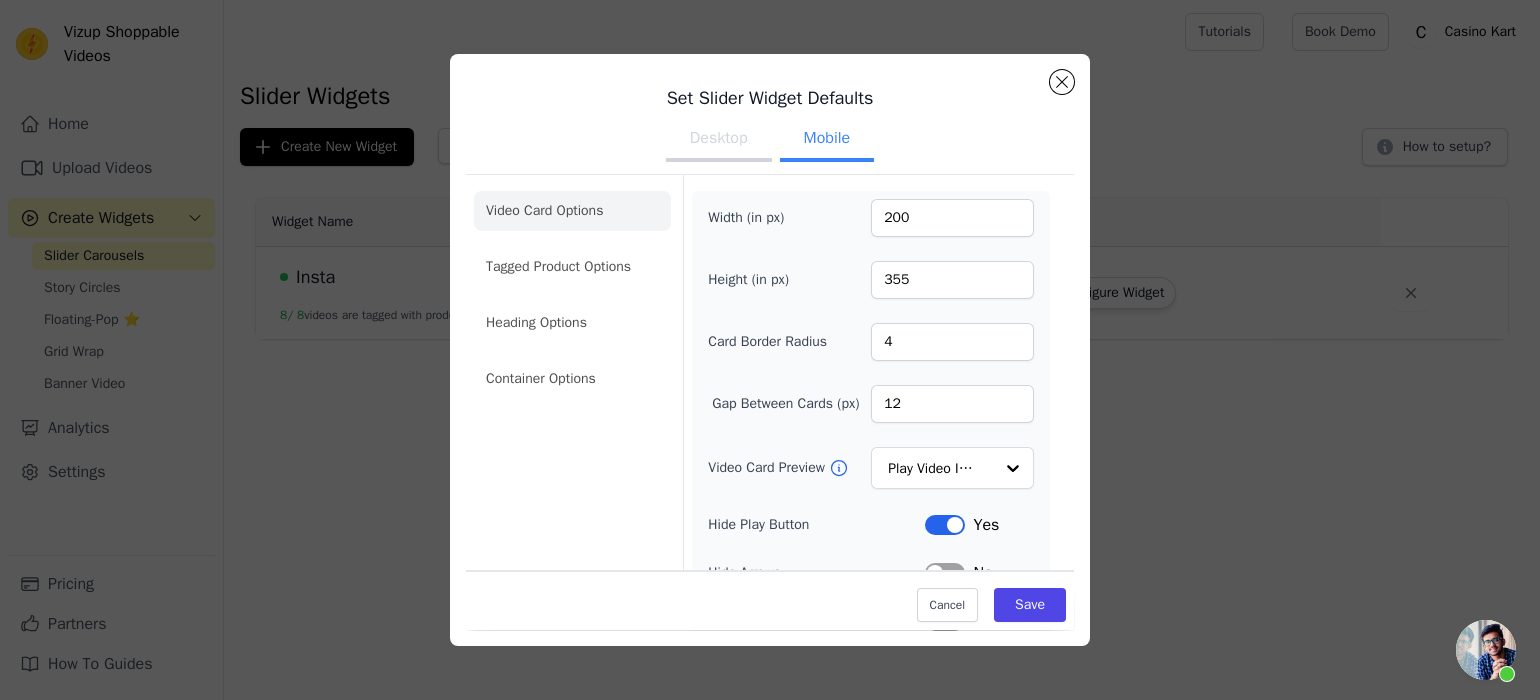 click on "Video Card Options Tagged Product Options Heading Options Container Options" at bounding box center [572, 295] 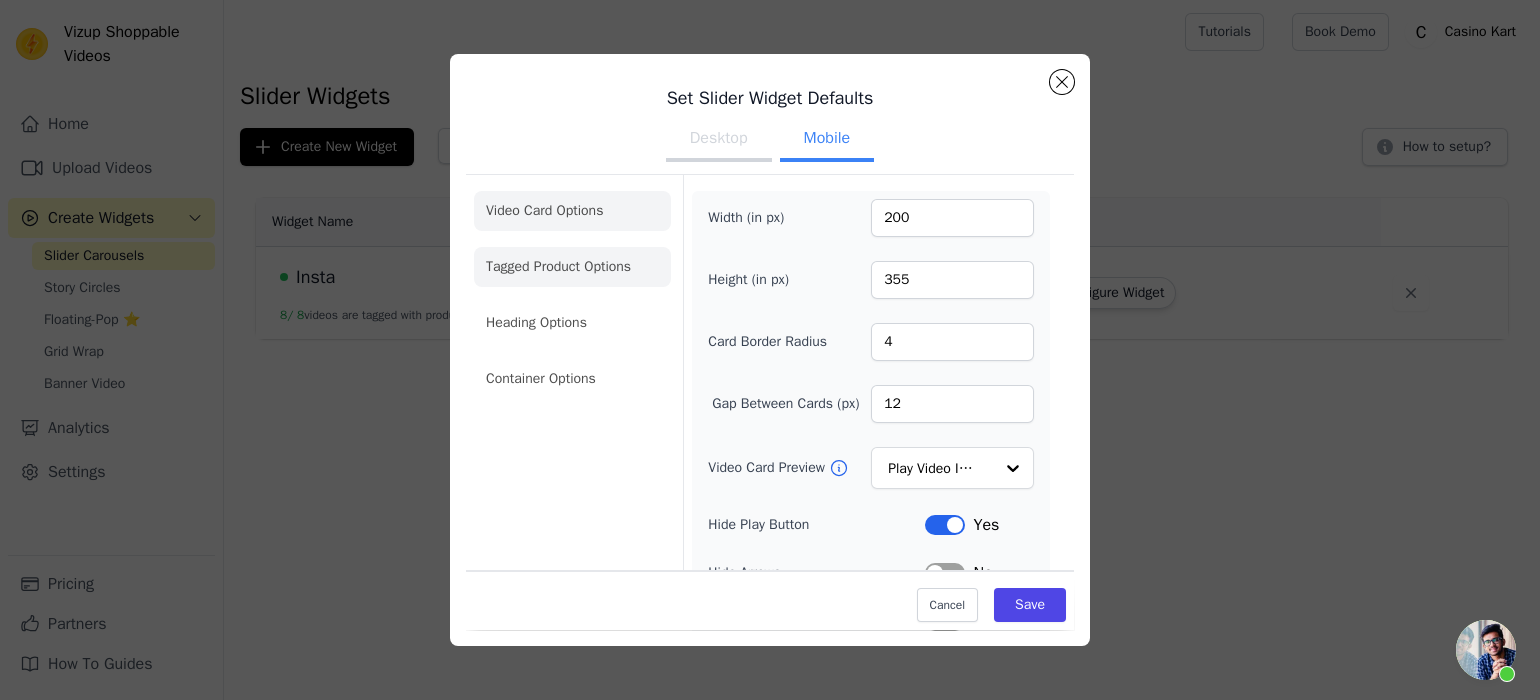 click on "Tagged Product Options" 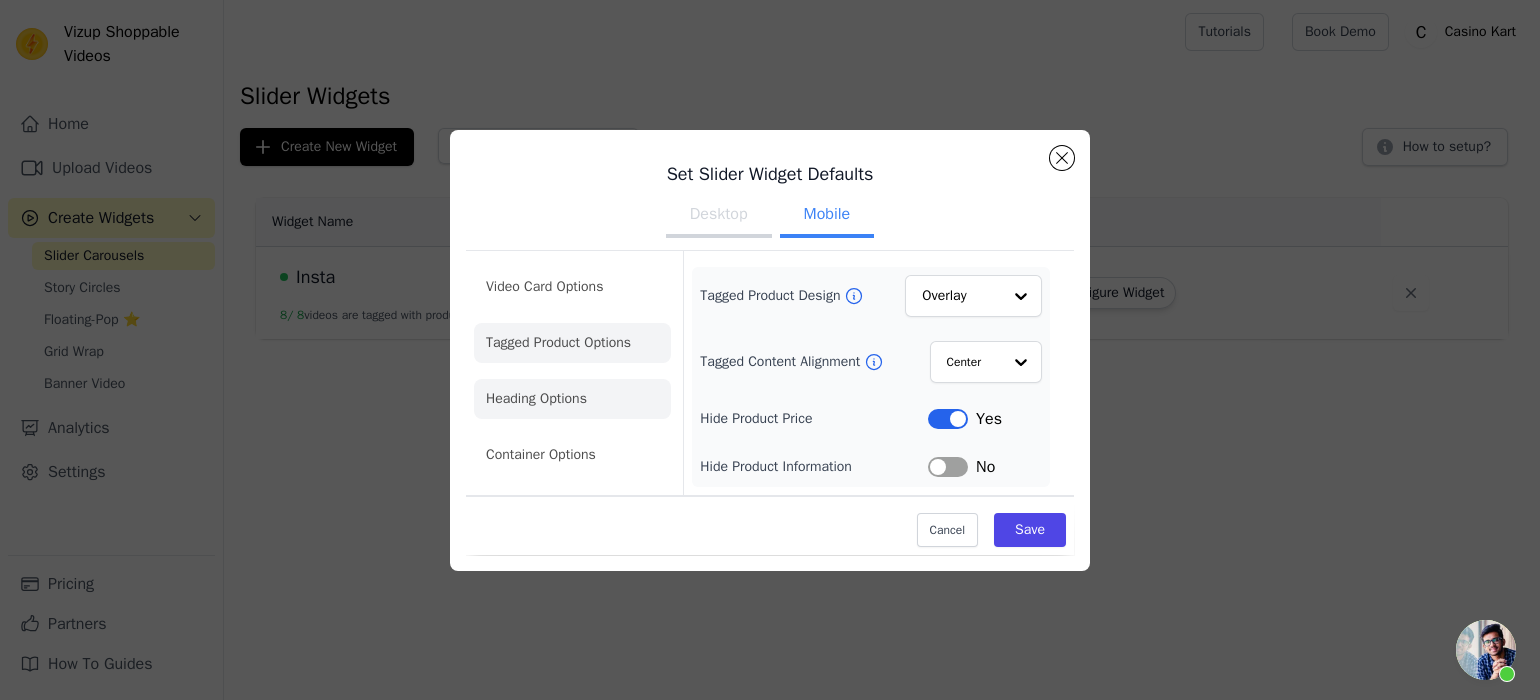 click on "Heading Options" 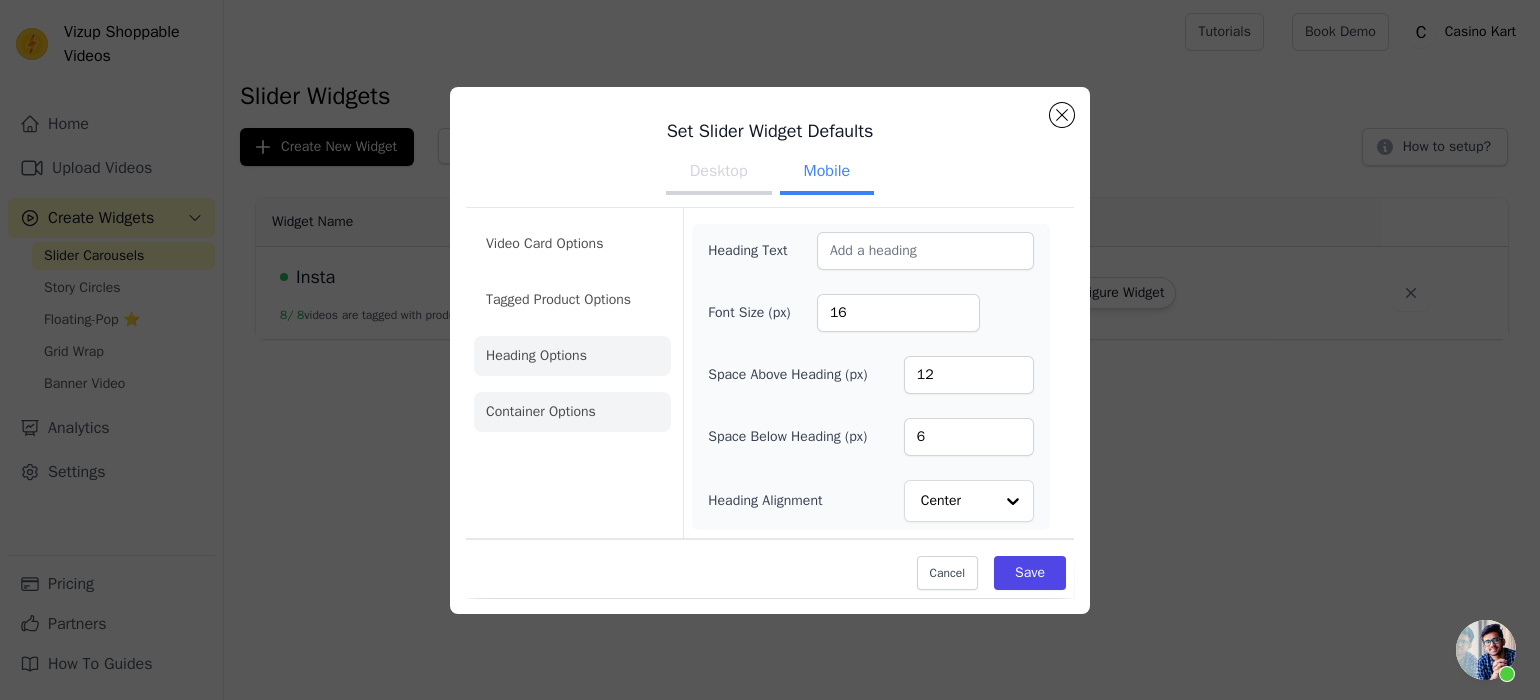 click on "Container Options" 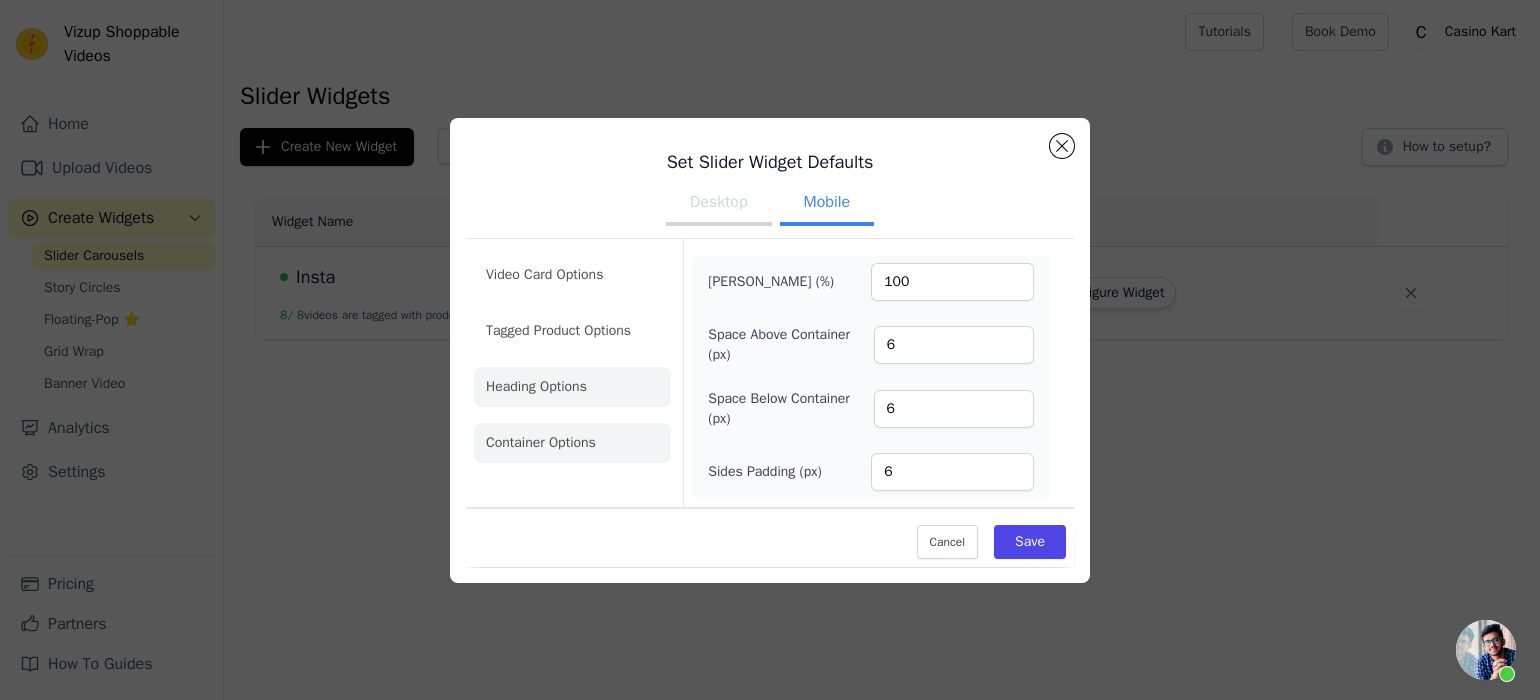 click on "Heading Options" 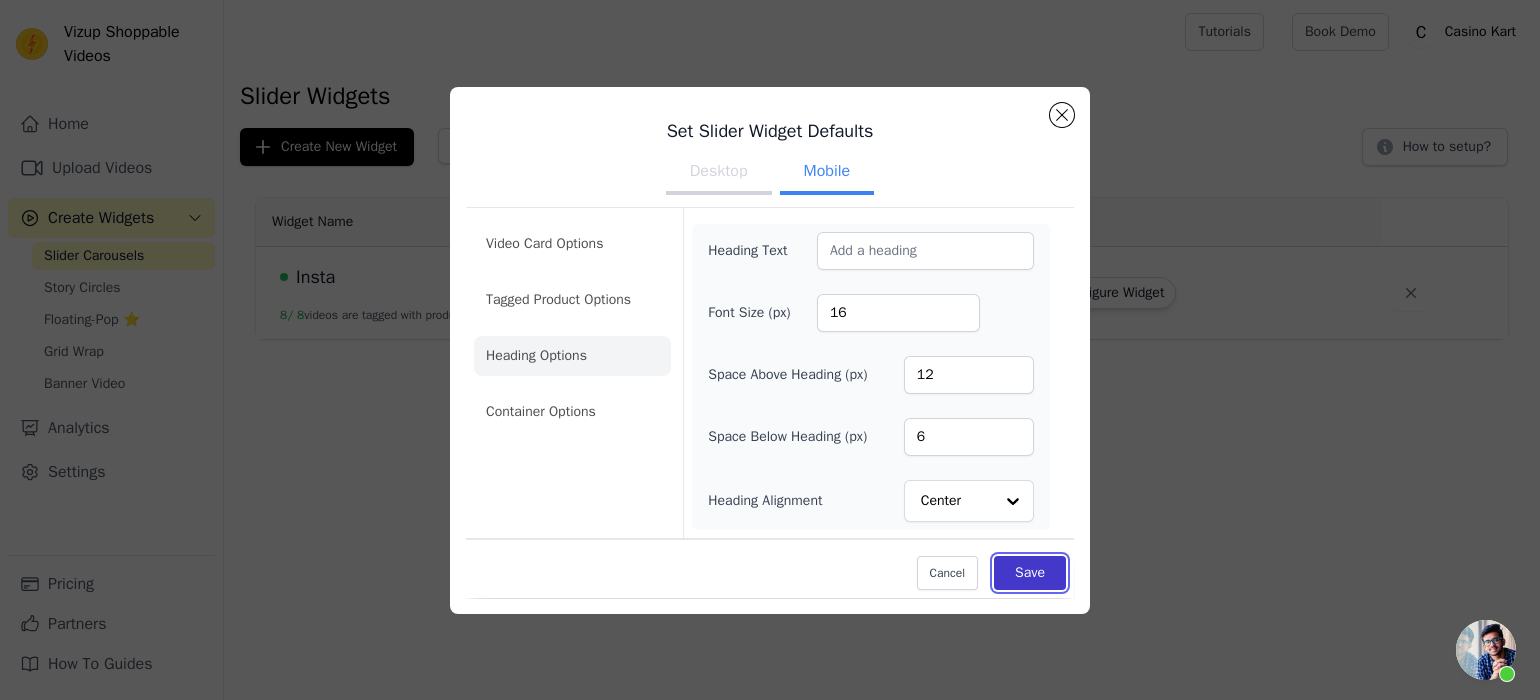 click on "Save" at bounding box center (1030, 573) 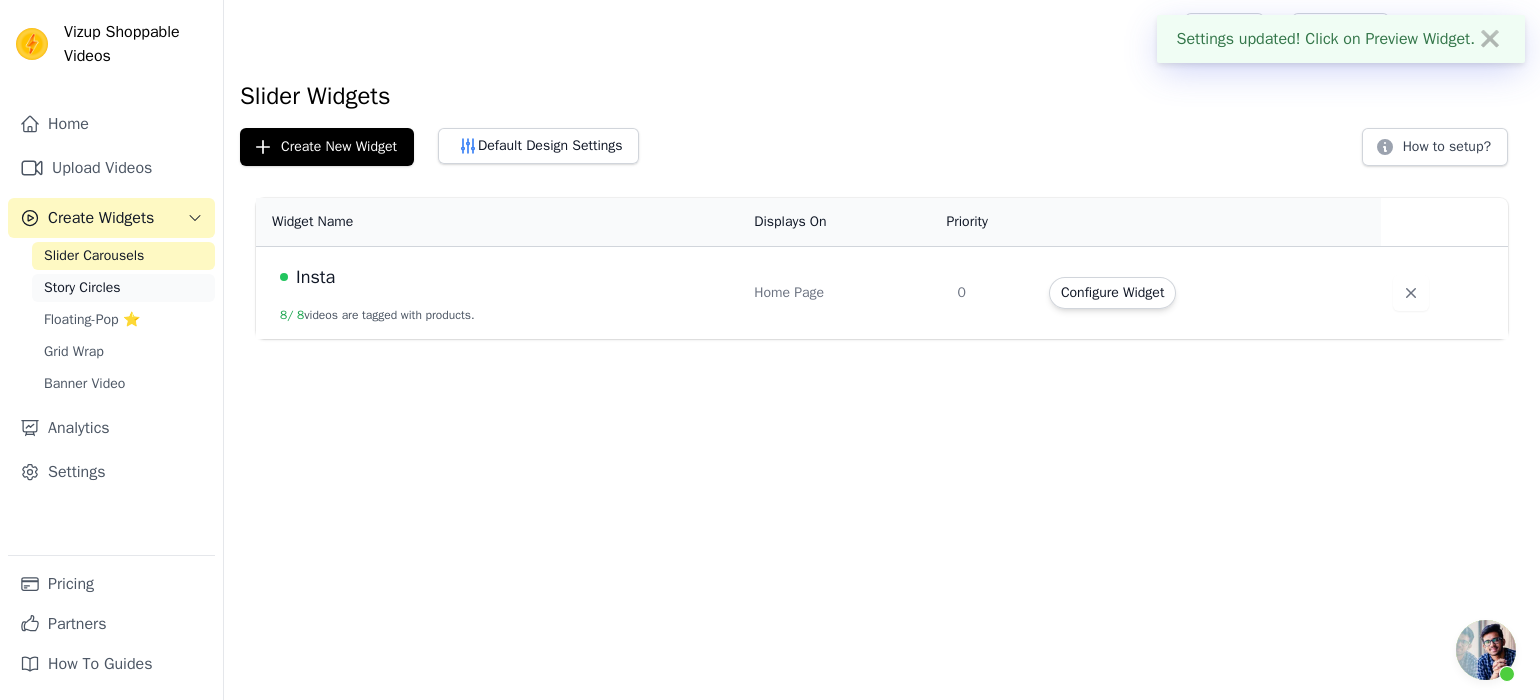 click on "Story Circles" at bounding box center (123, 288) 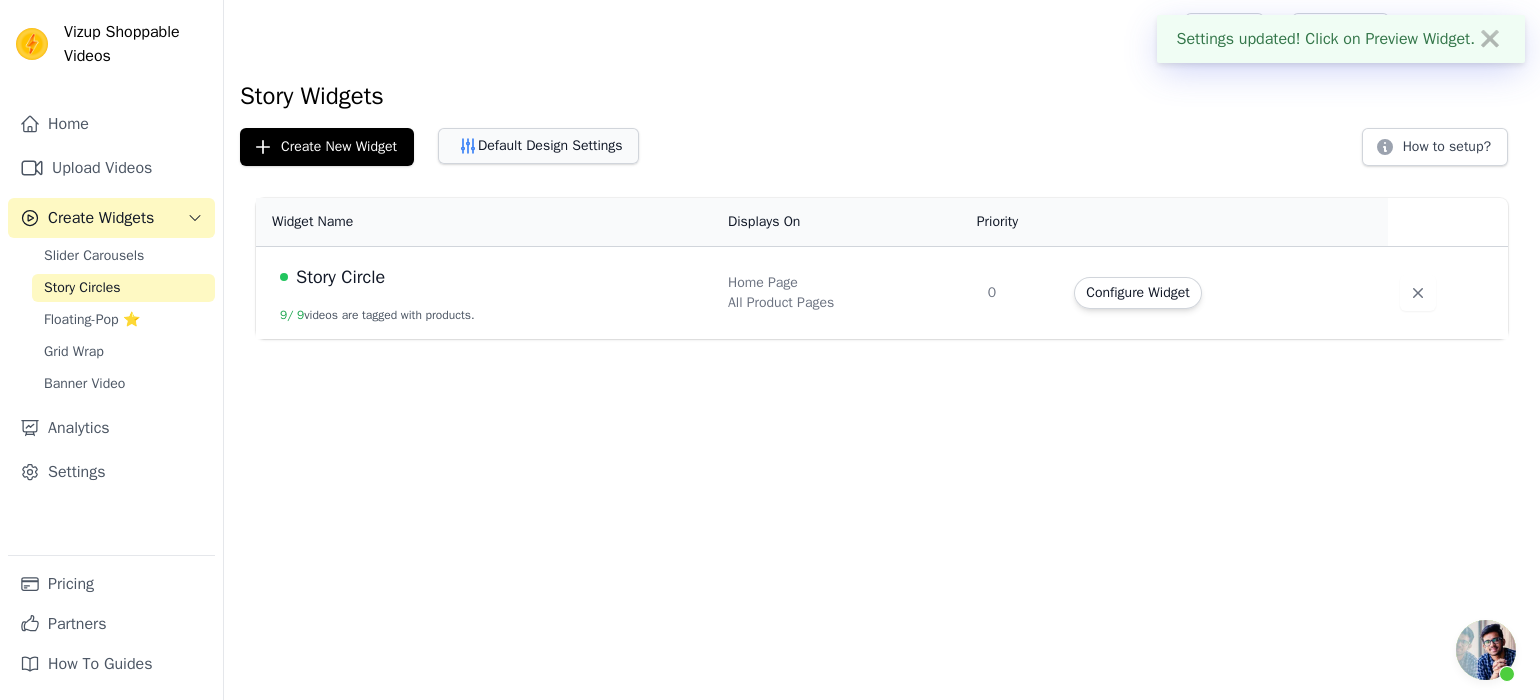 click on "Default Design Settings" at bounding box center (538, 146) 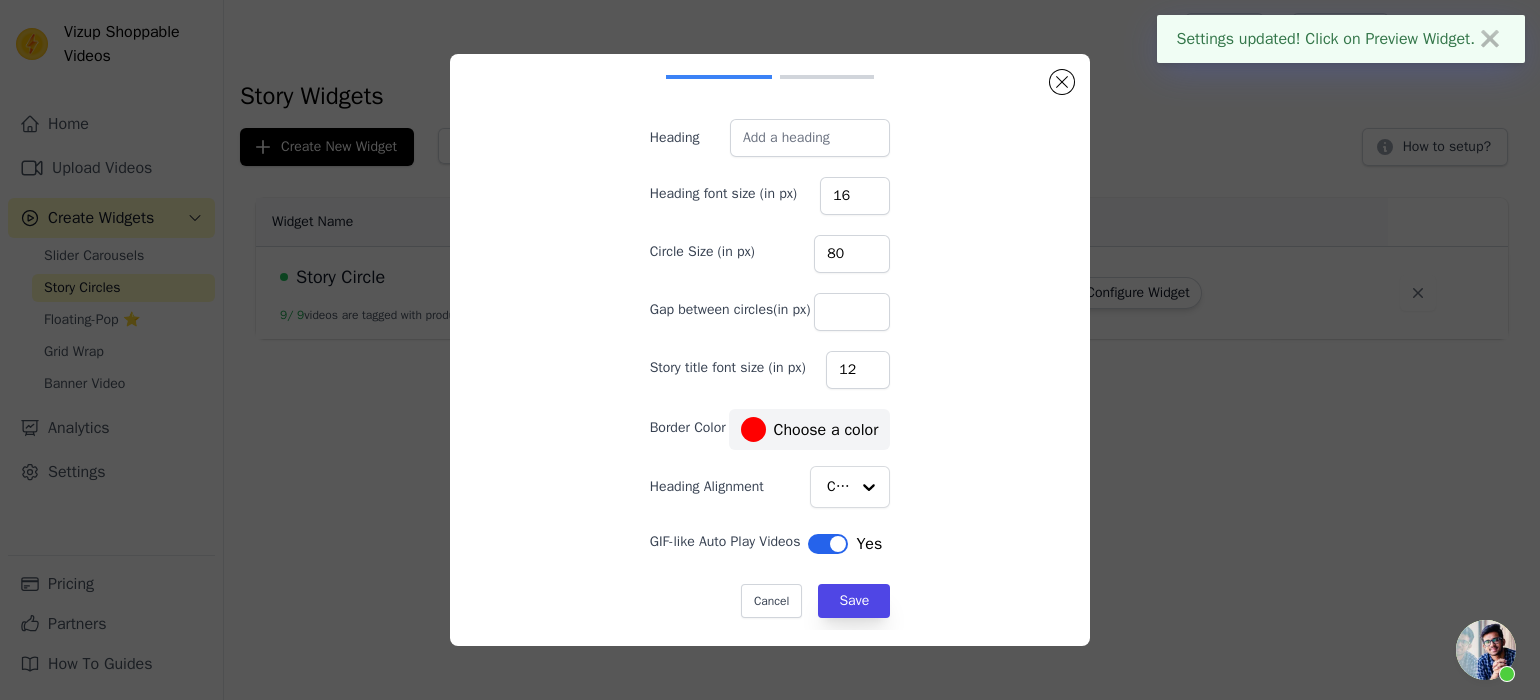 scroll, scrollTop: 84, scrollLeft: 0, axis: vertical 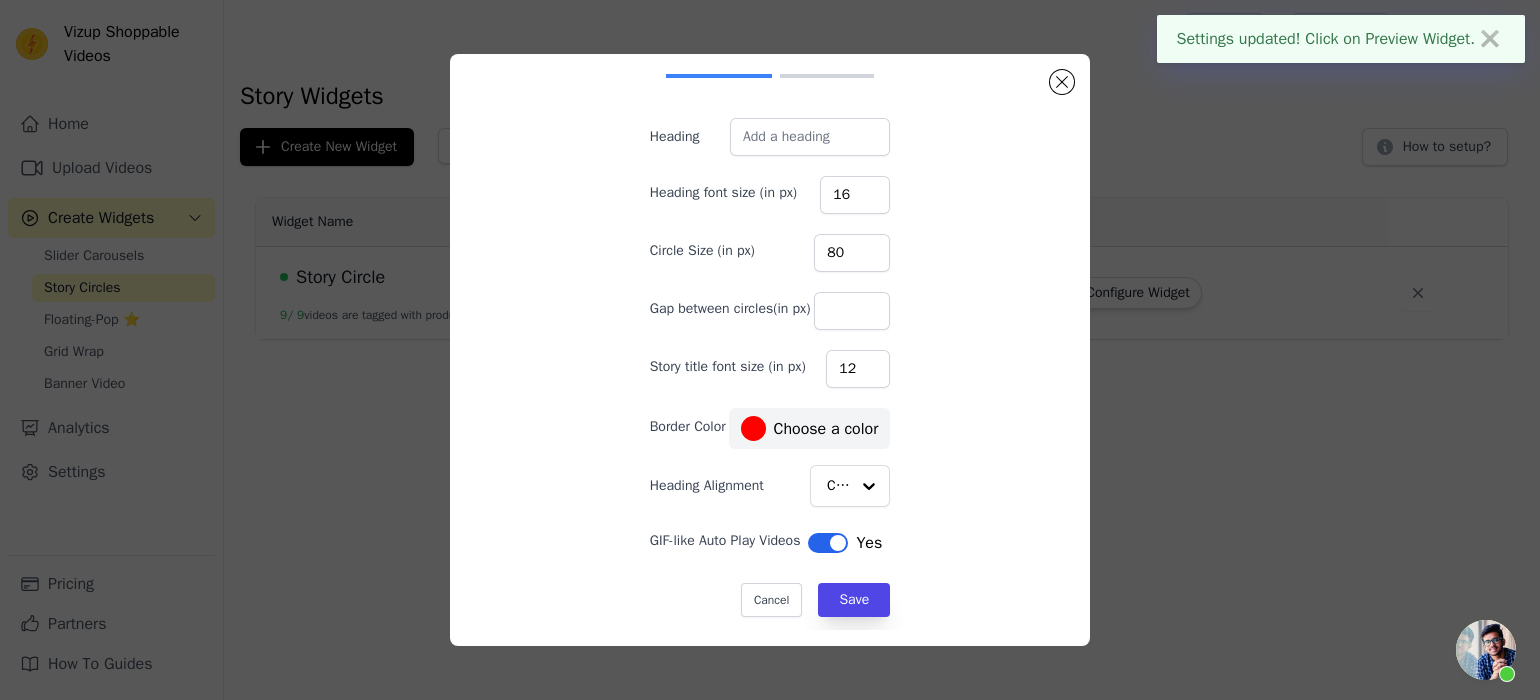 click on "Set Story Widget Defaults   Desktop Mobile   Heading     Heading font size (in px)   16   Circle Size (in px)   80   Gap between circles(in px)     Story title font size (in px)   12   Border Color   #ff0000       Choose a color     Heading Alignment         Center               GIF-like Auto Play Videos   Label     Yes   Cancel     Save                               #ff0000   1   hex   change to    rgb" at bounding box center (770, 266) 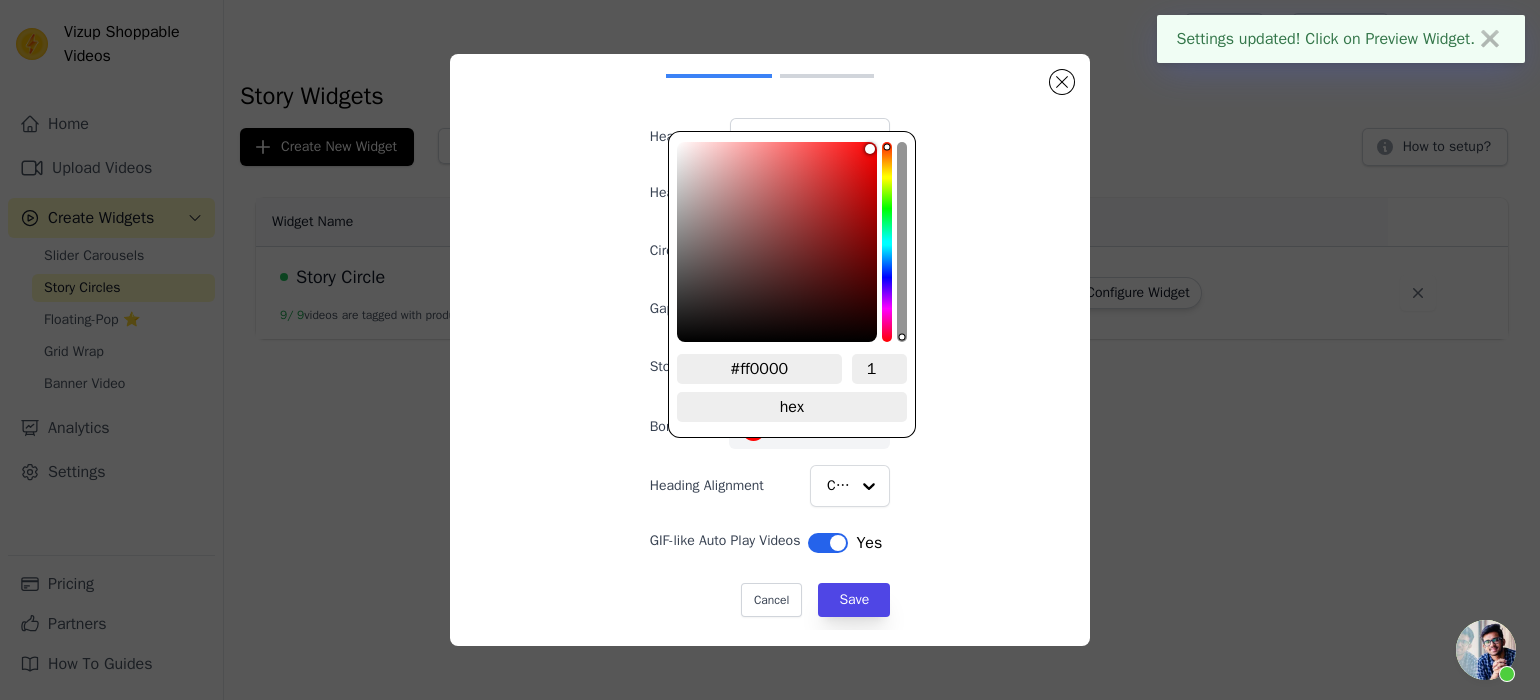 type on "#020202" 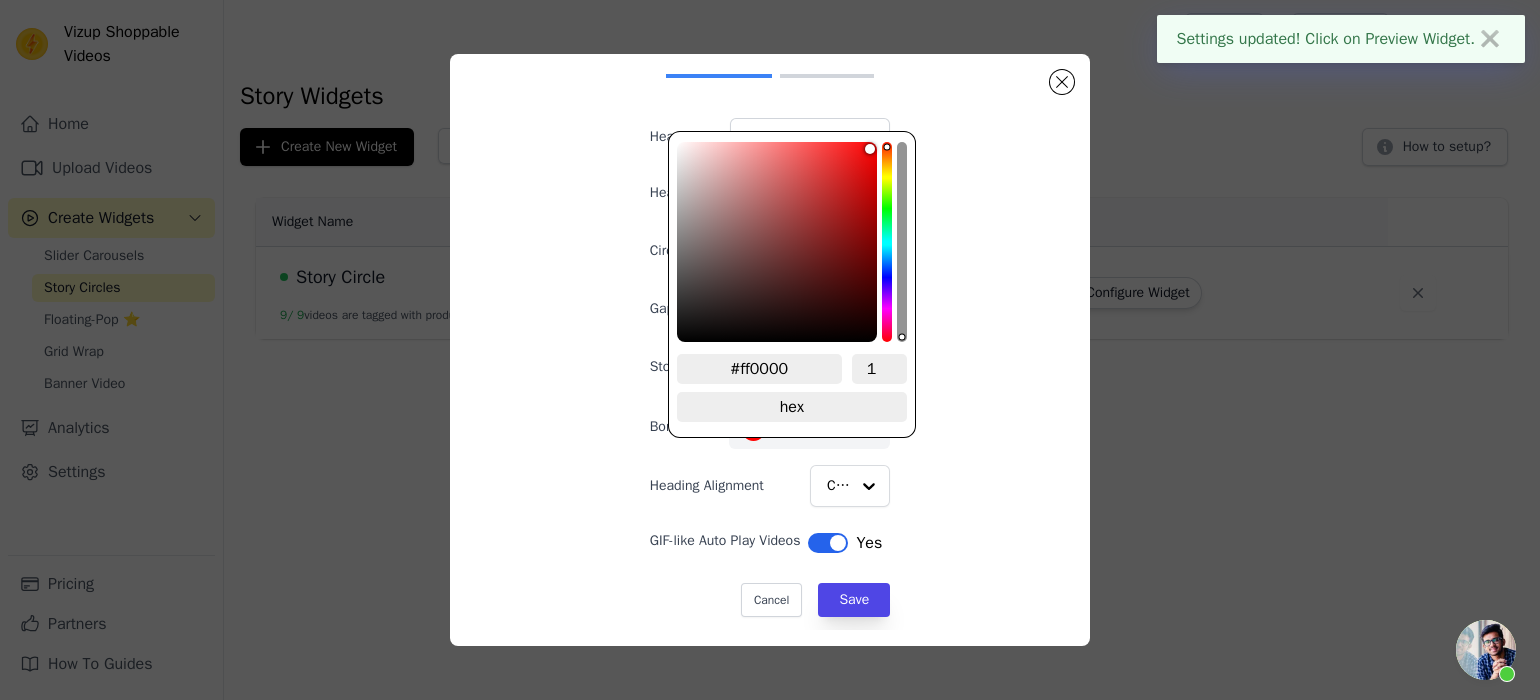type on "#020202" 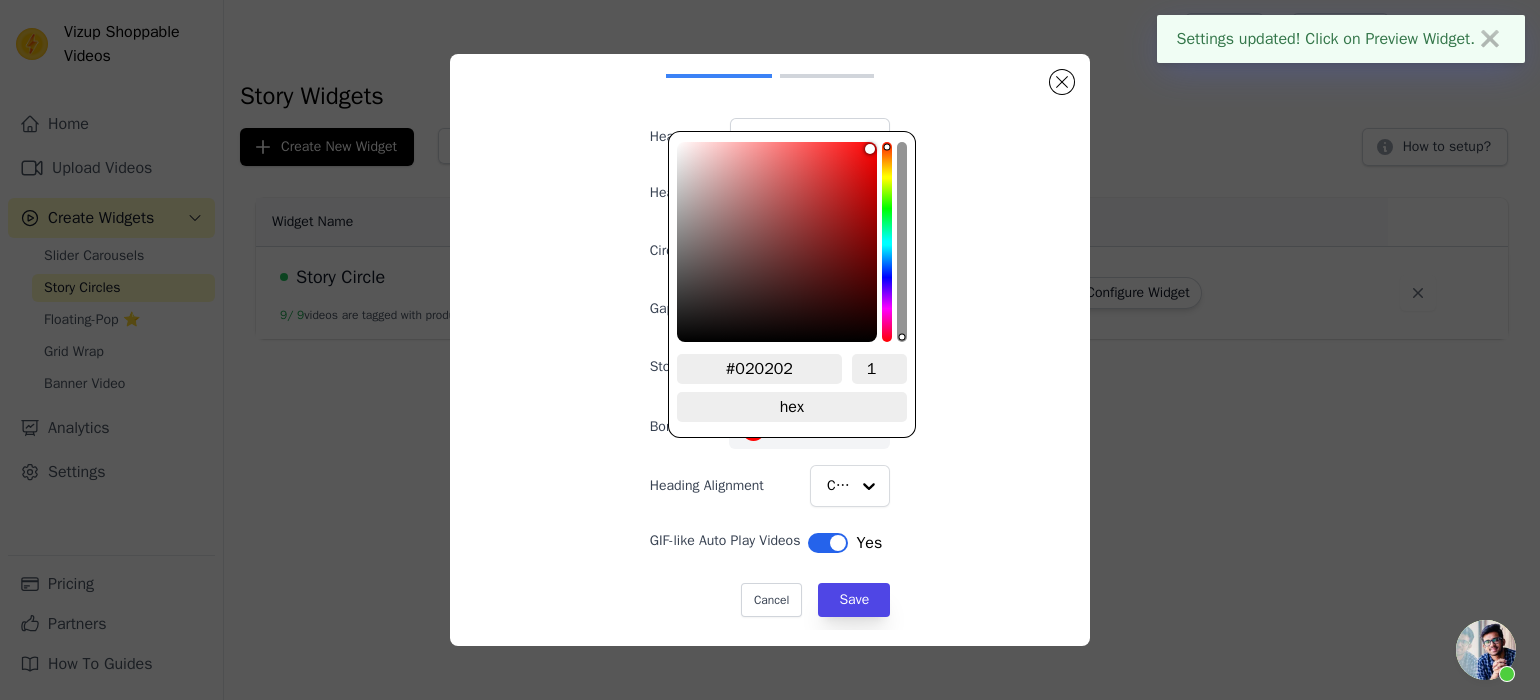 type on "#000000" 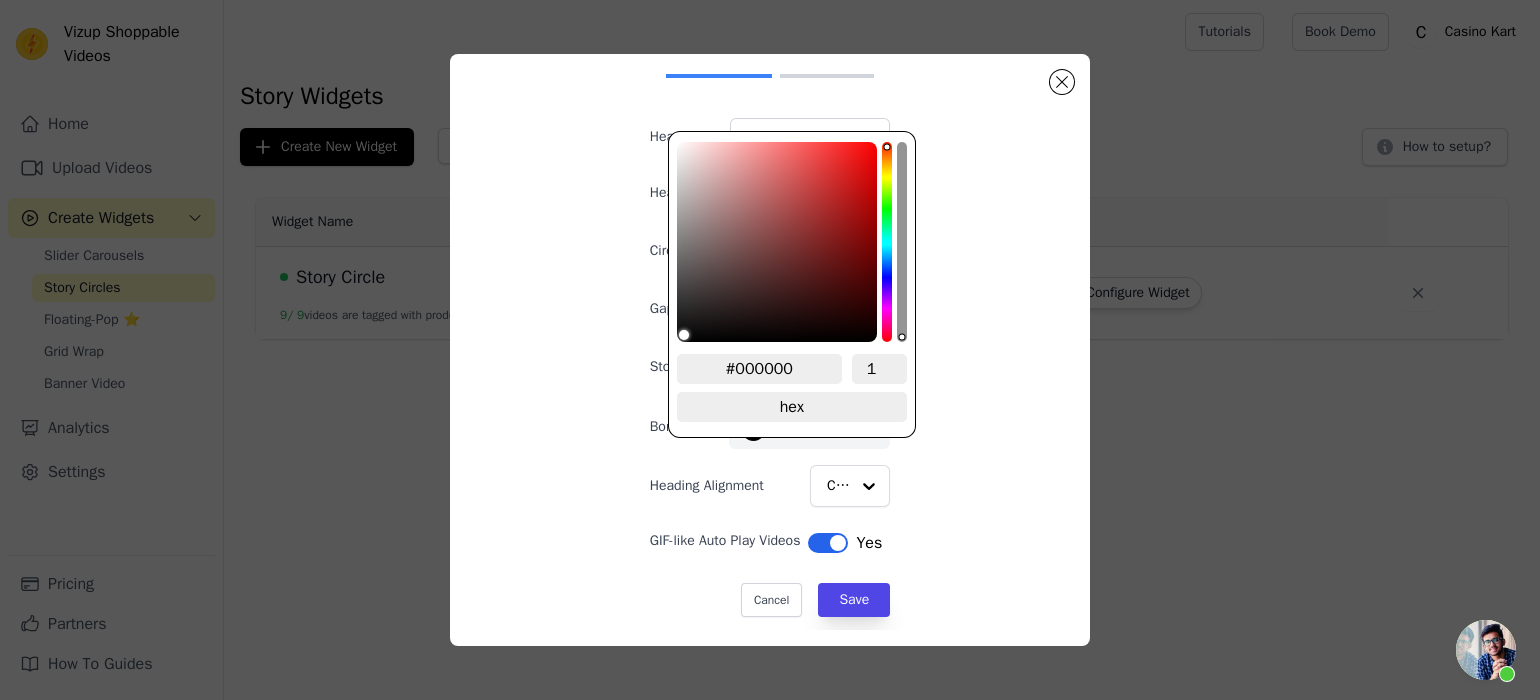 type on "#020202" 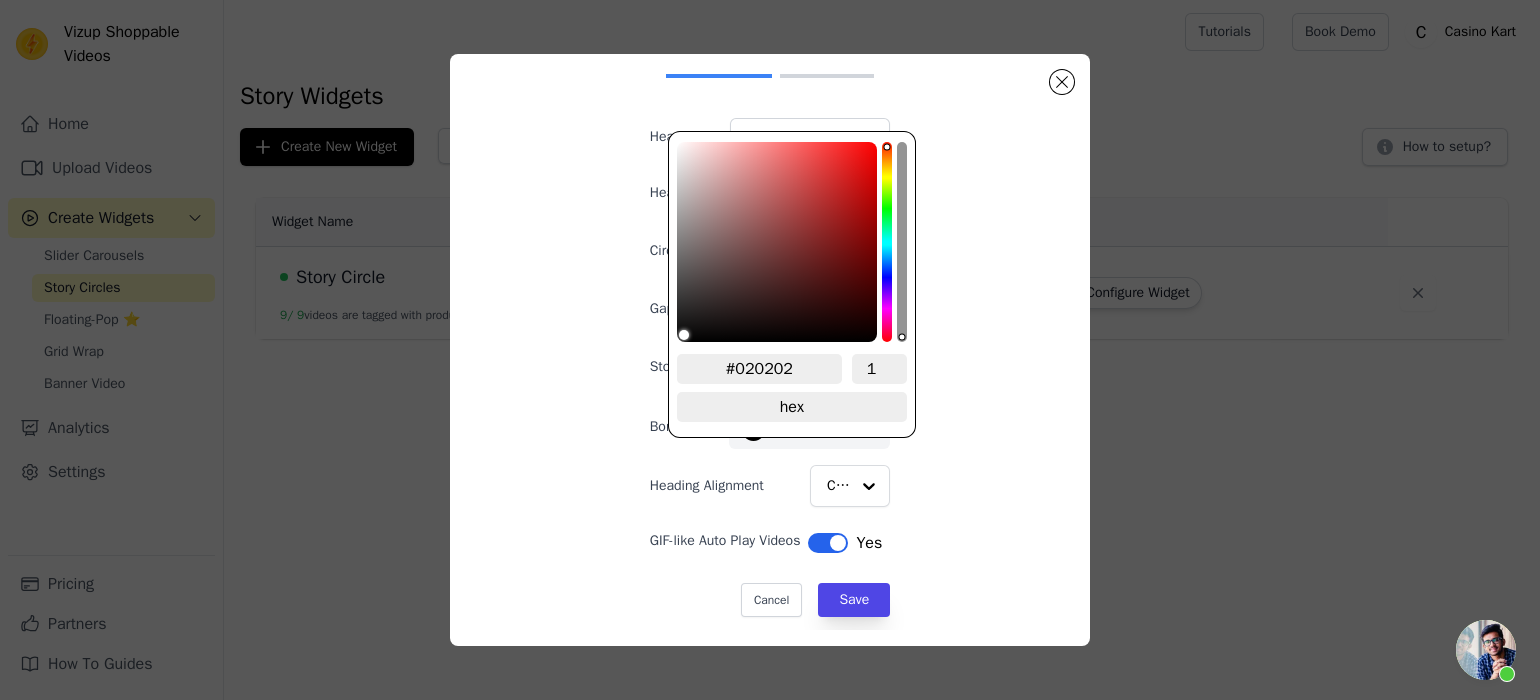 type on "#090909" 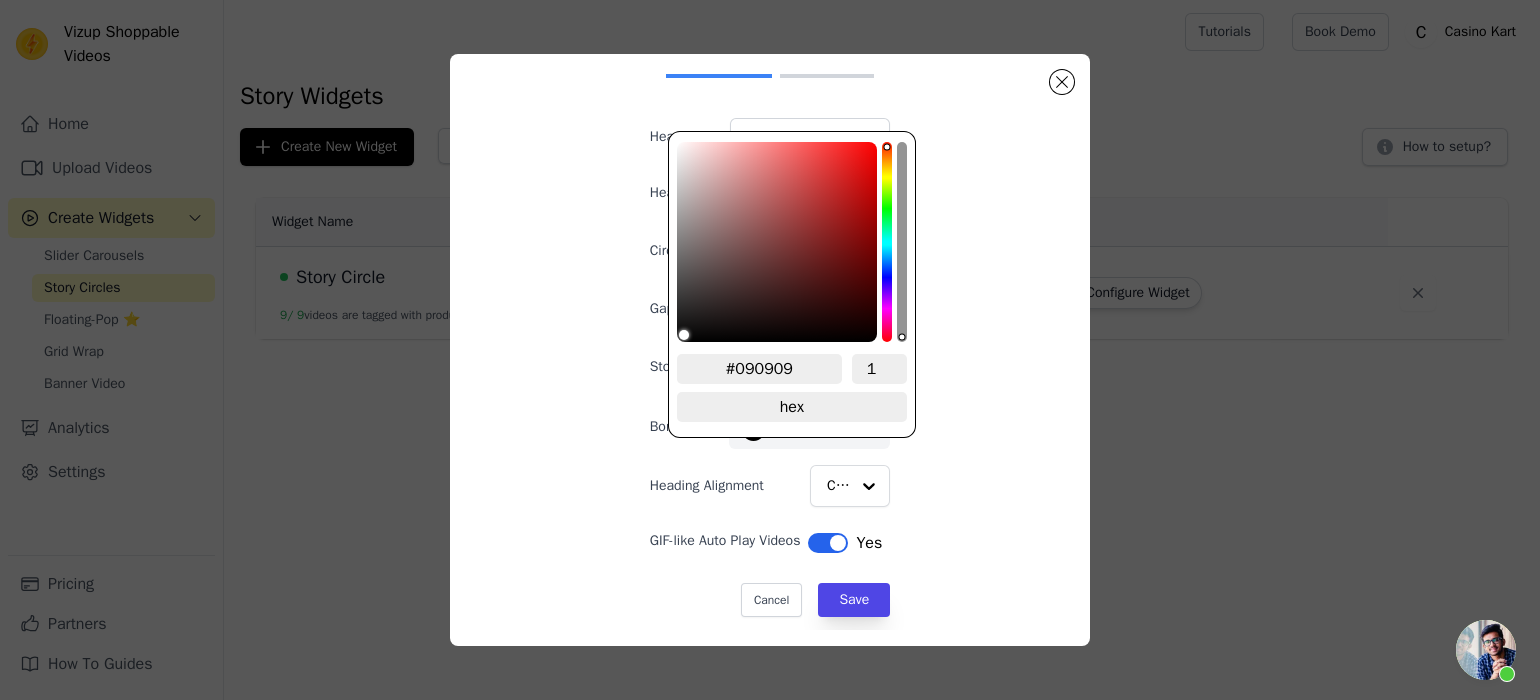 type on "#0f0f0f" 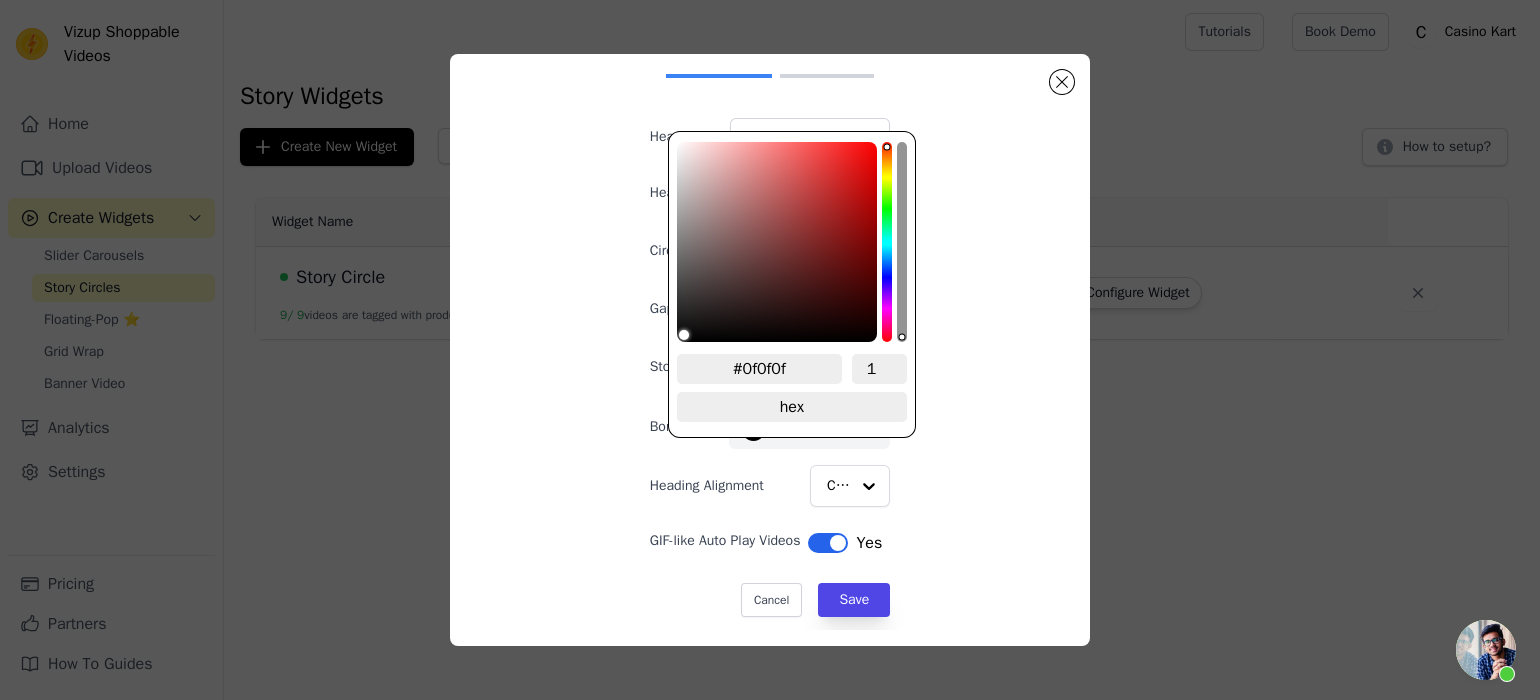 type on "#101010" 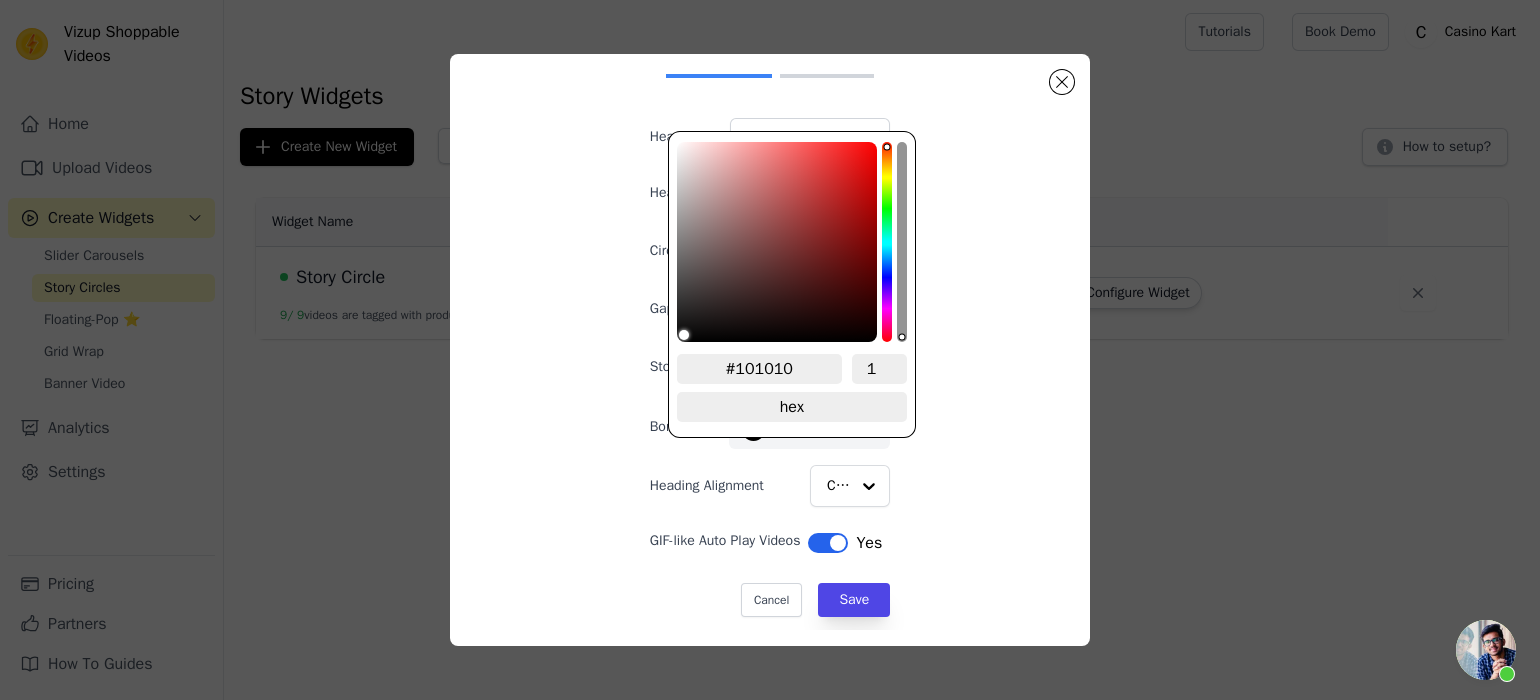 type on "#0d0d0d" 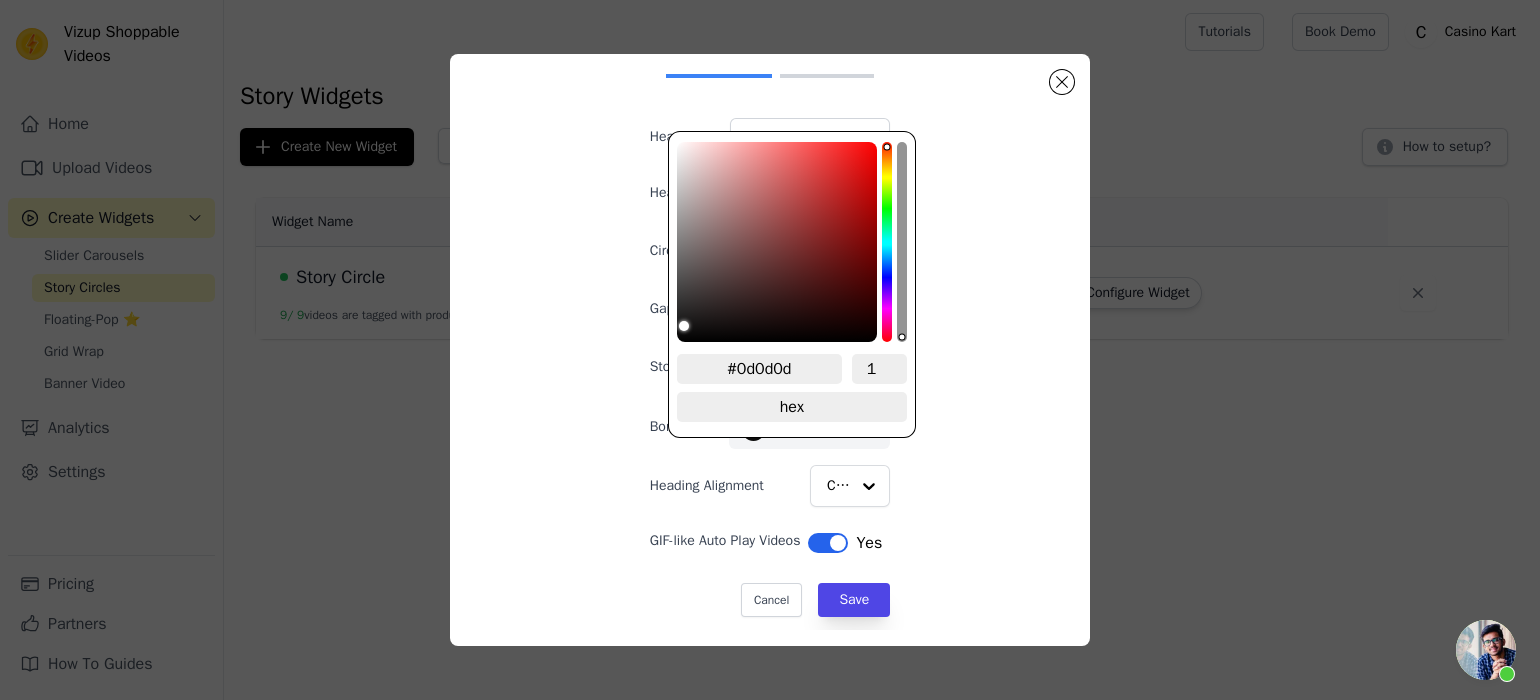 type on "#000000" 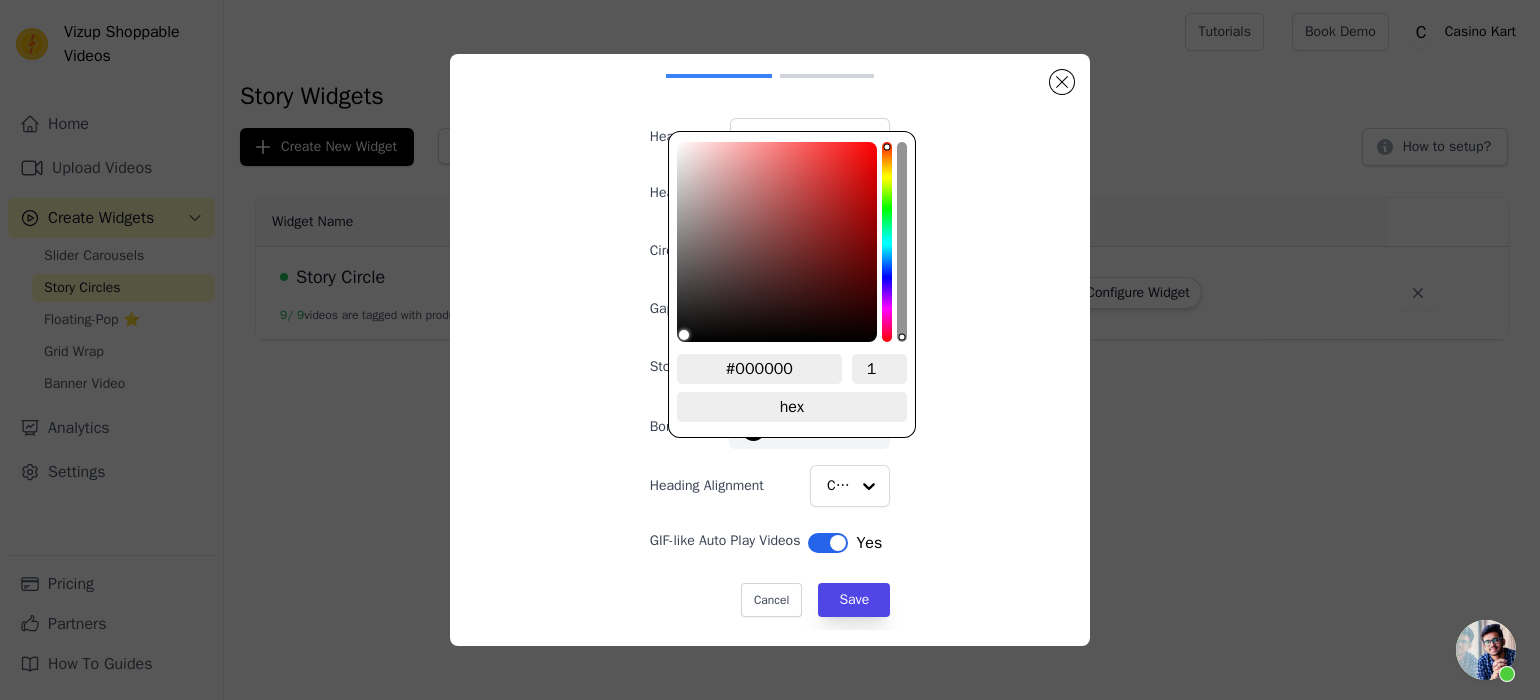 drag, startPoint x: 695, startPoint y: 340, endPoint x: 493, endPoint y: 536, distance: 281.46048 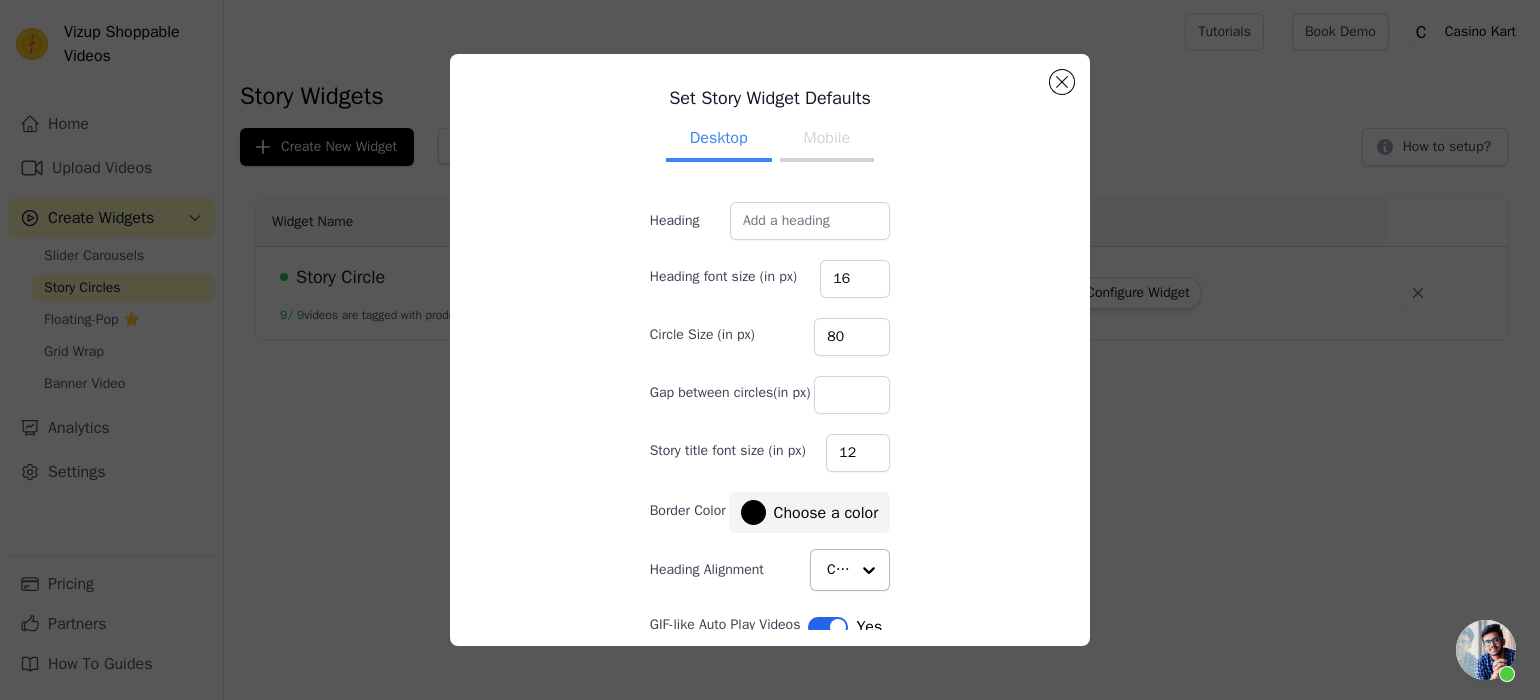 scroll, scrollTop: 84, scrollLeft: 0, axis: vertical 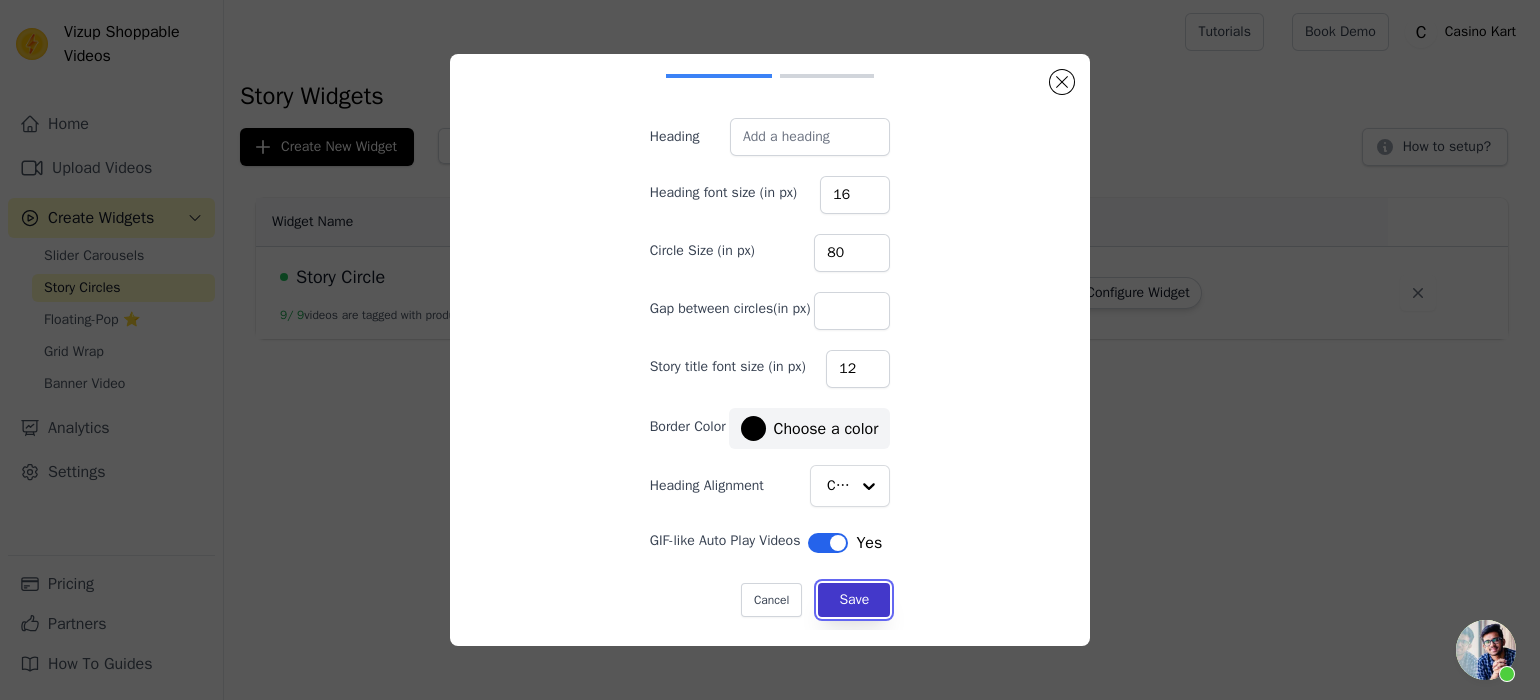 click on "Save" at bounding box center [854, 600] 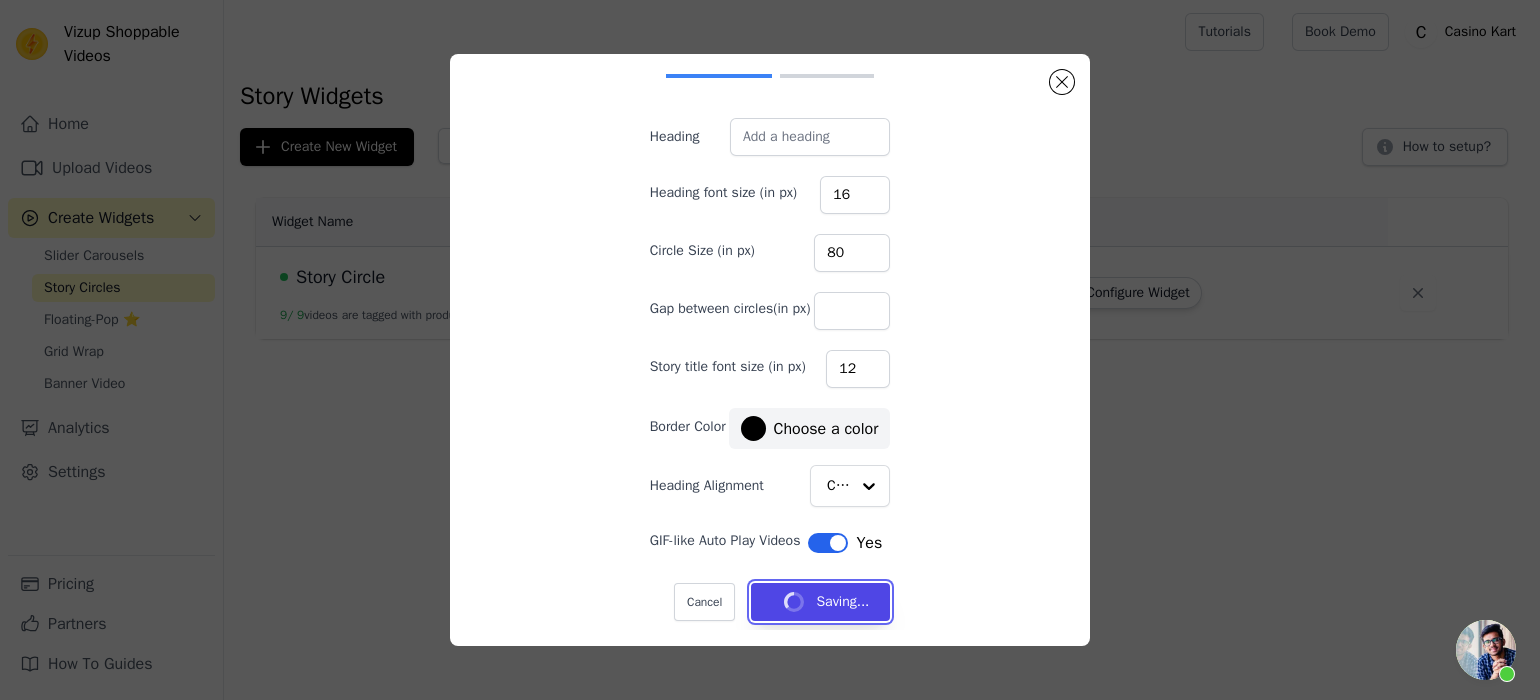 type 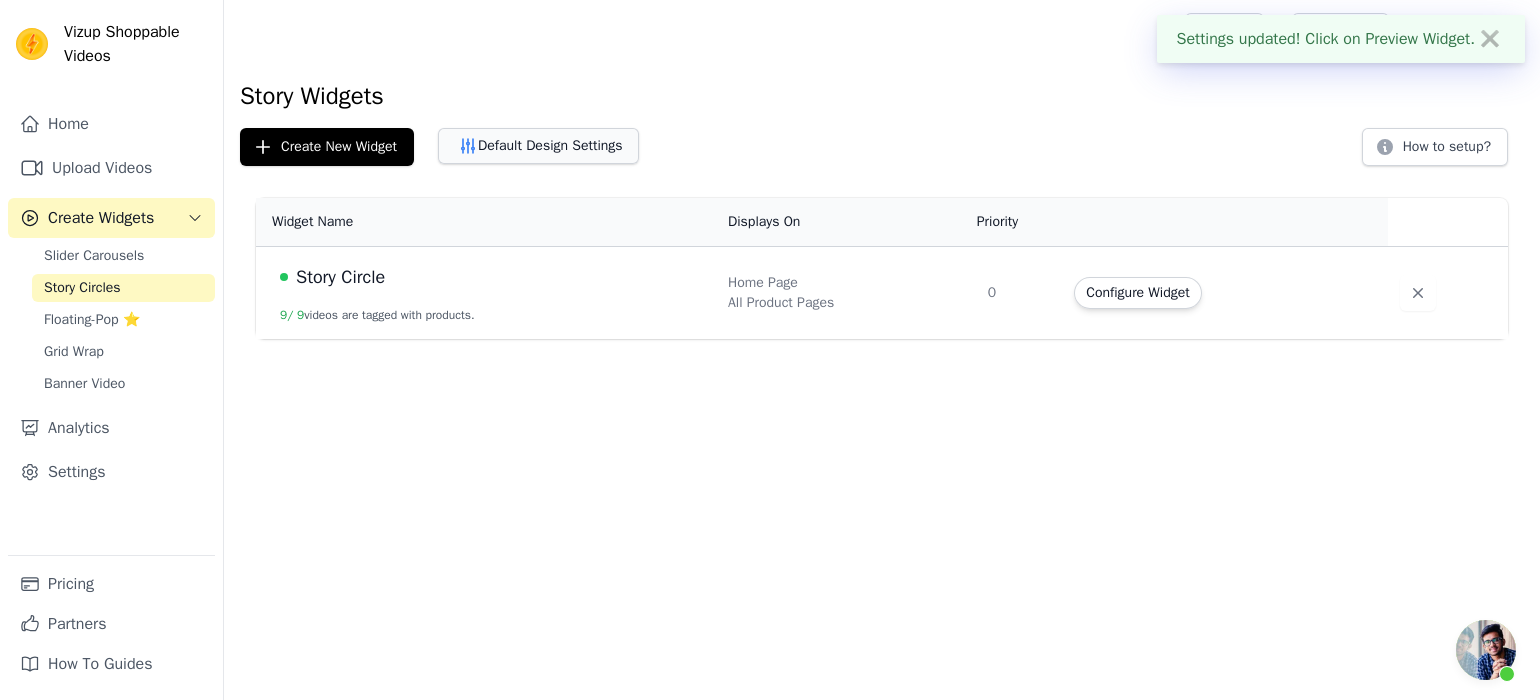 click on "Default Design Settings" at bounding box center (538, 146) 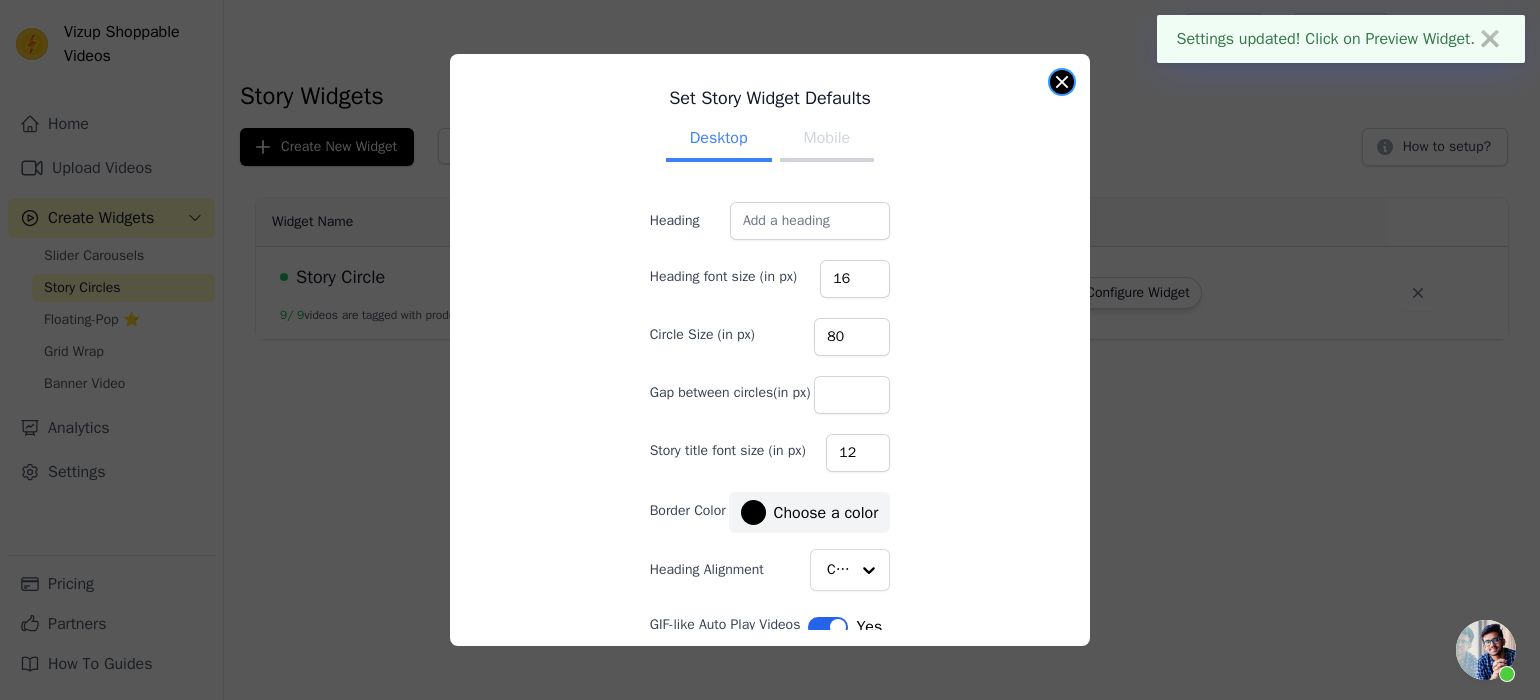 click at bounding box center [1062, 82] 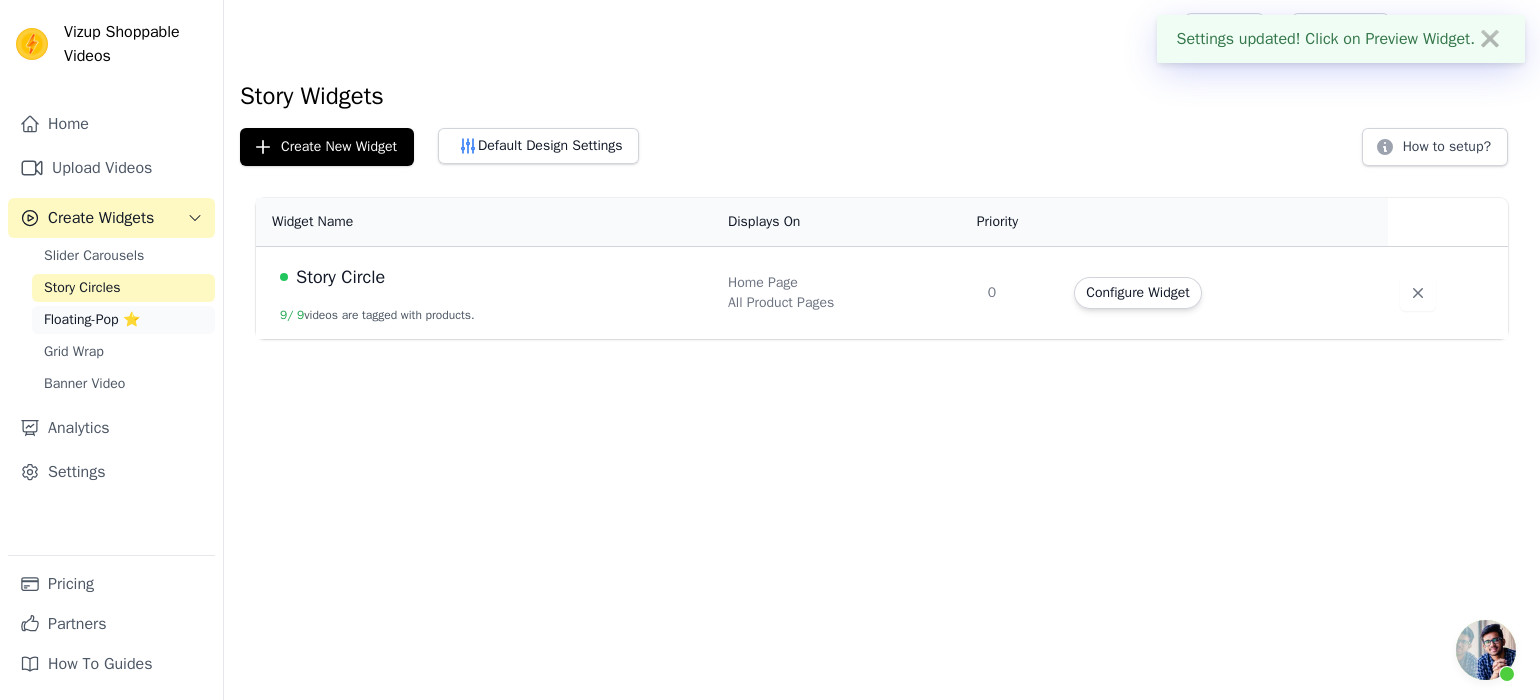 click on "Floating-Pop ⭐" at bounding box center (123, 320) 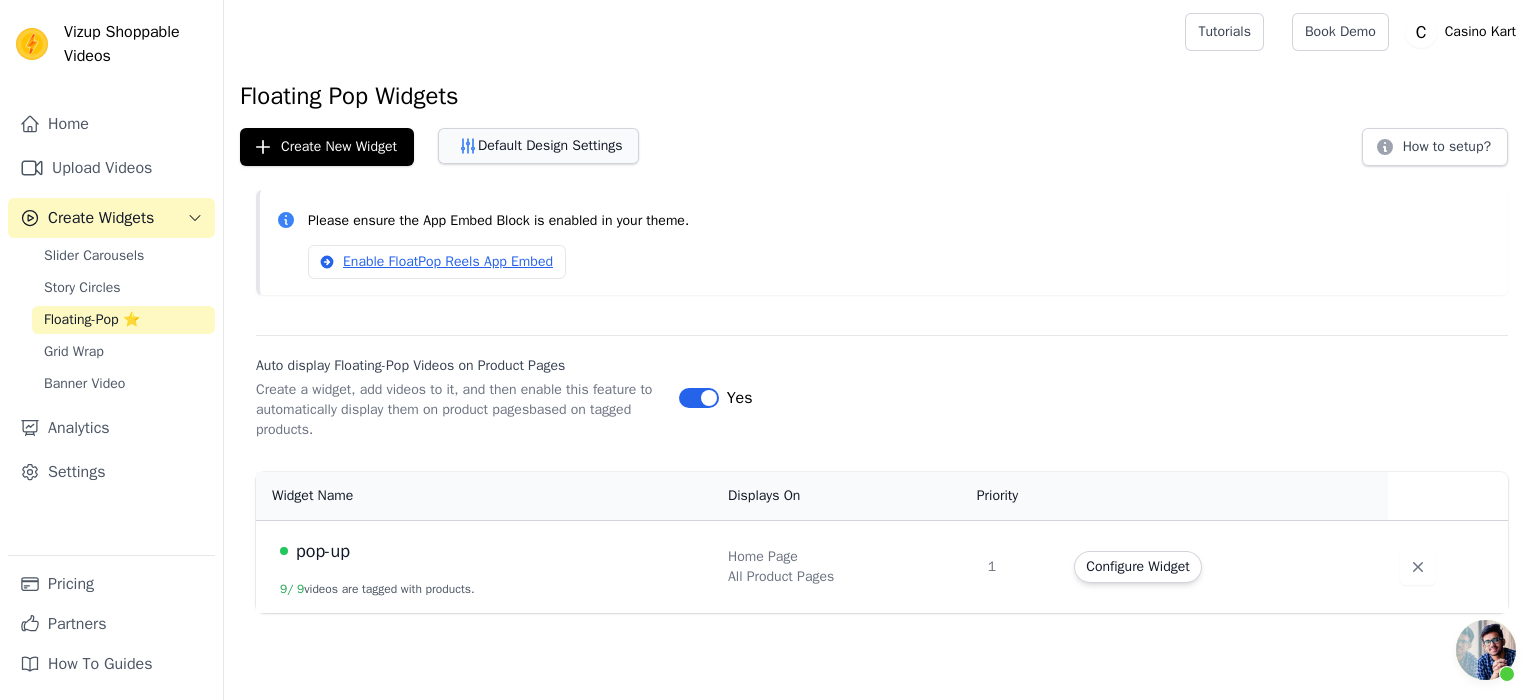 click on "Default Design Settings" at bounding box center [538, 146] 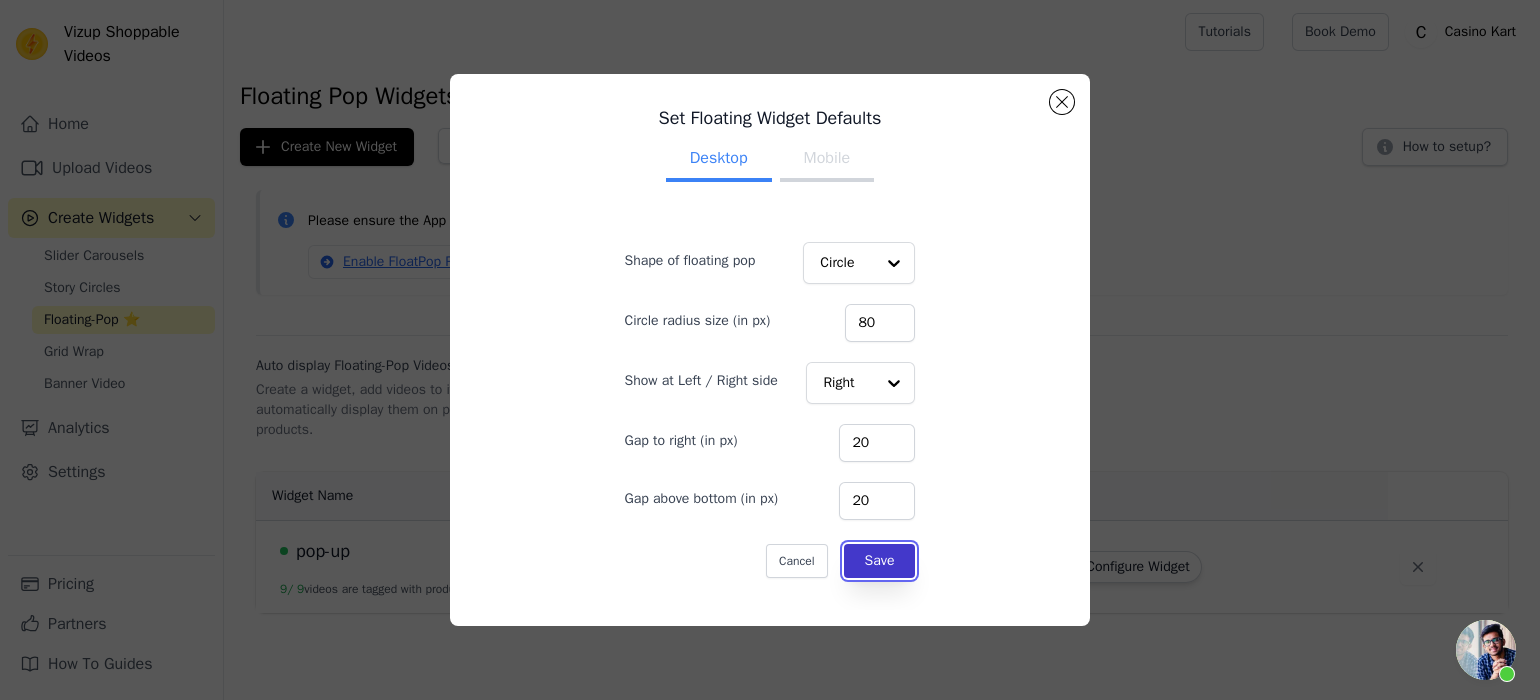 click on "Save" at bounding box center (880, 561) 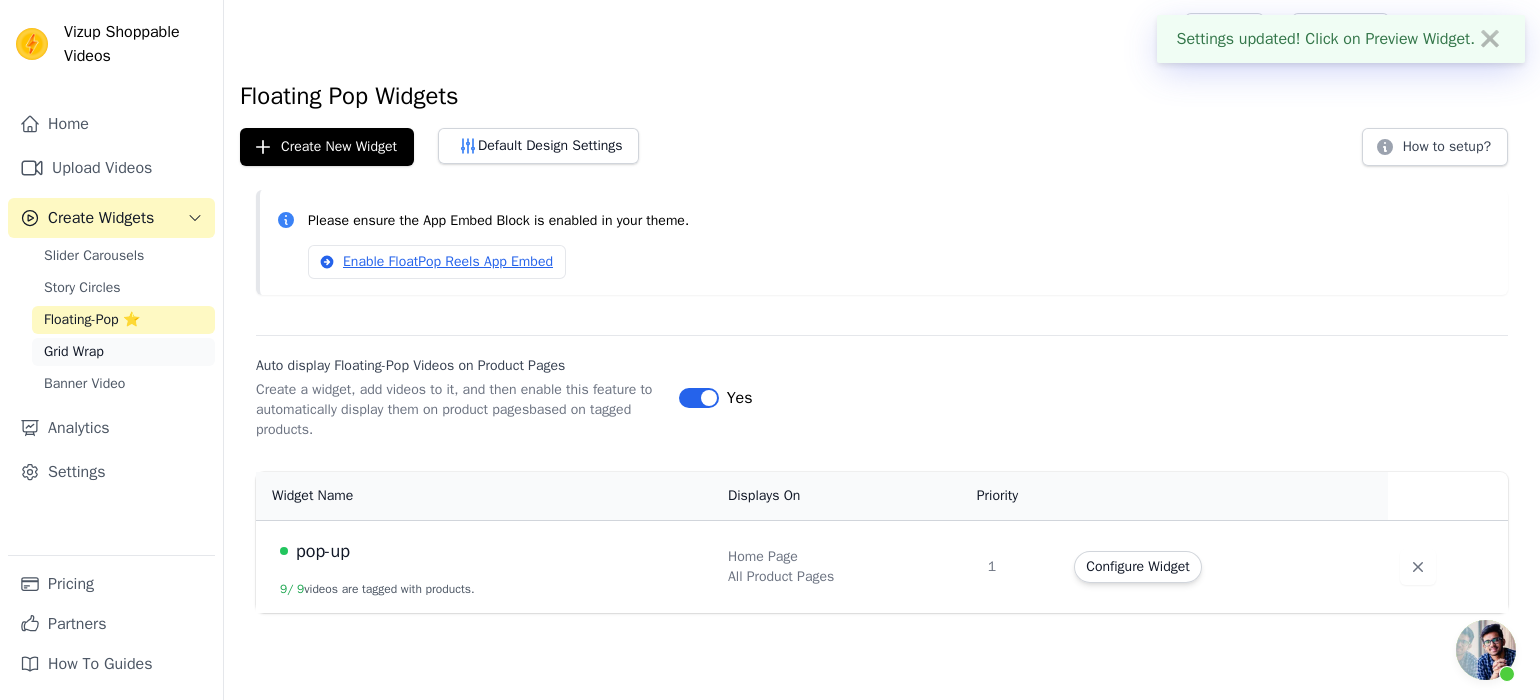 click on "Grid Wrap" at bounding box center [123, 352] 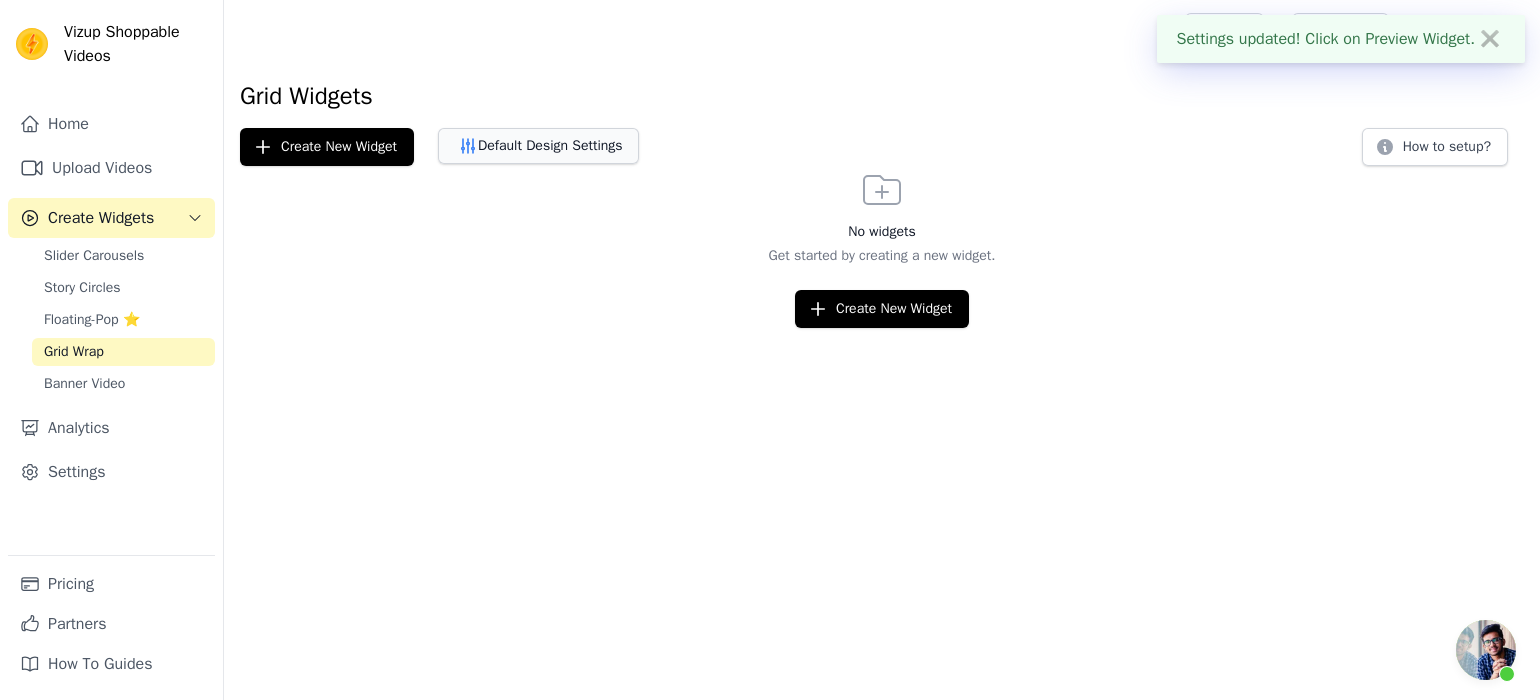 click on "Default Design Settings" at bounding box center [538, 146] 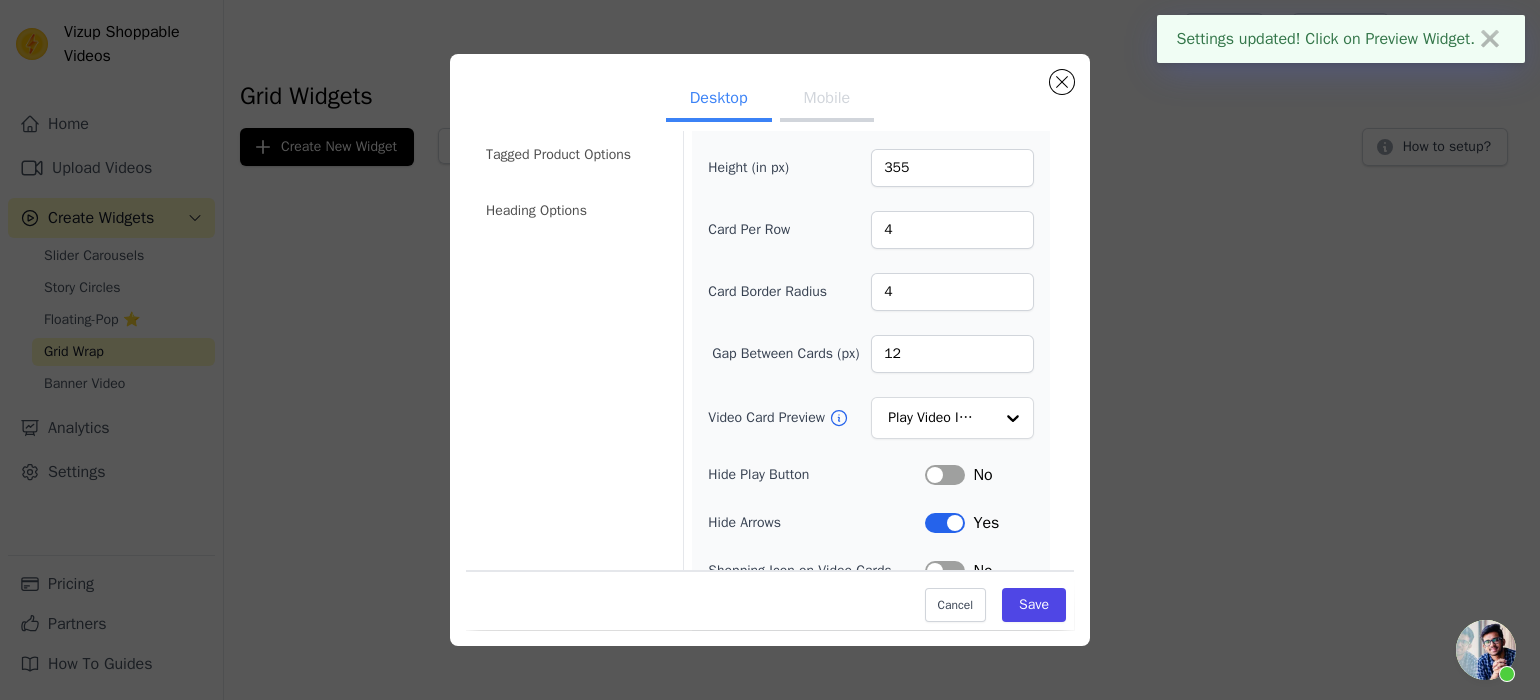 scroll, scrollTop: 185, scrollLeft: 0, axis: vertical 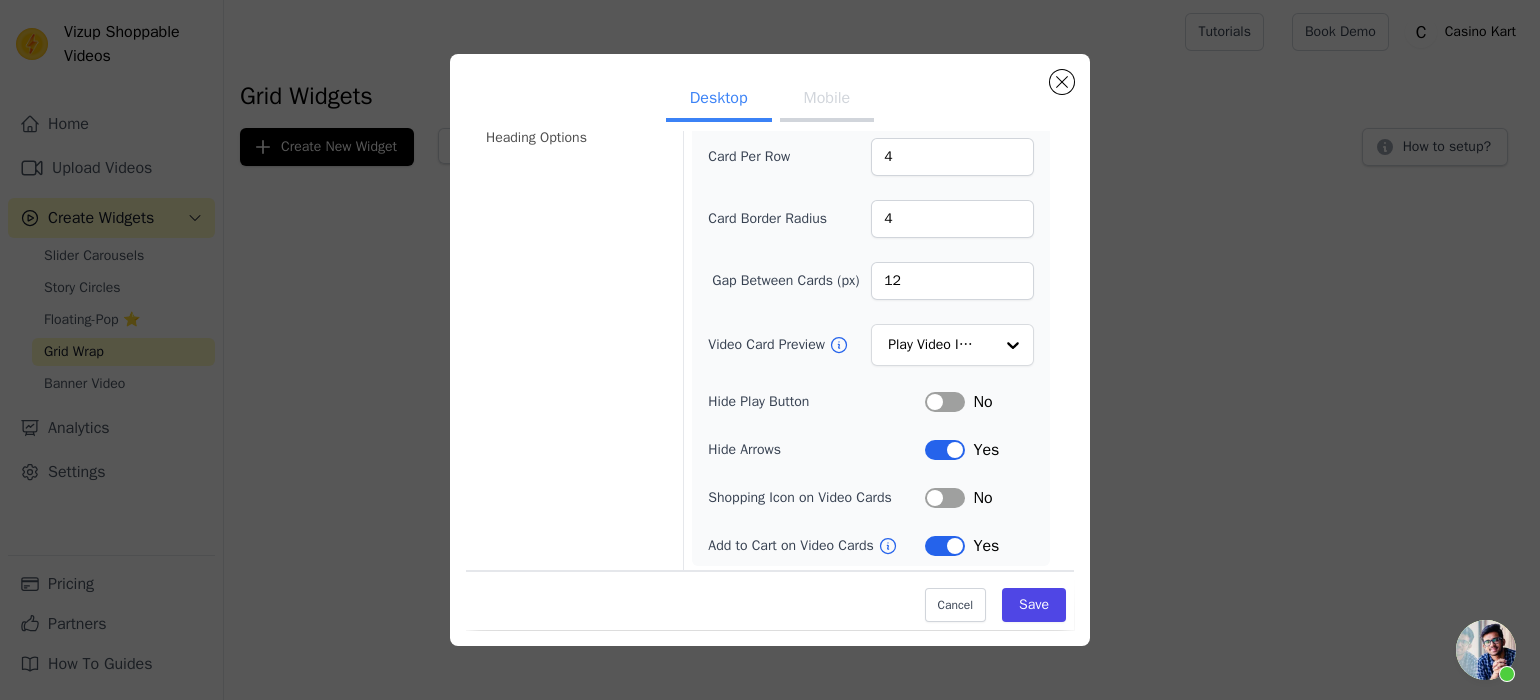 click on "Label" at bounding box center (945, 498) 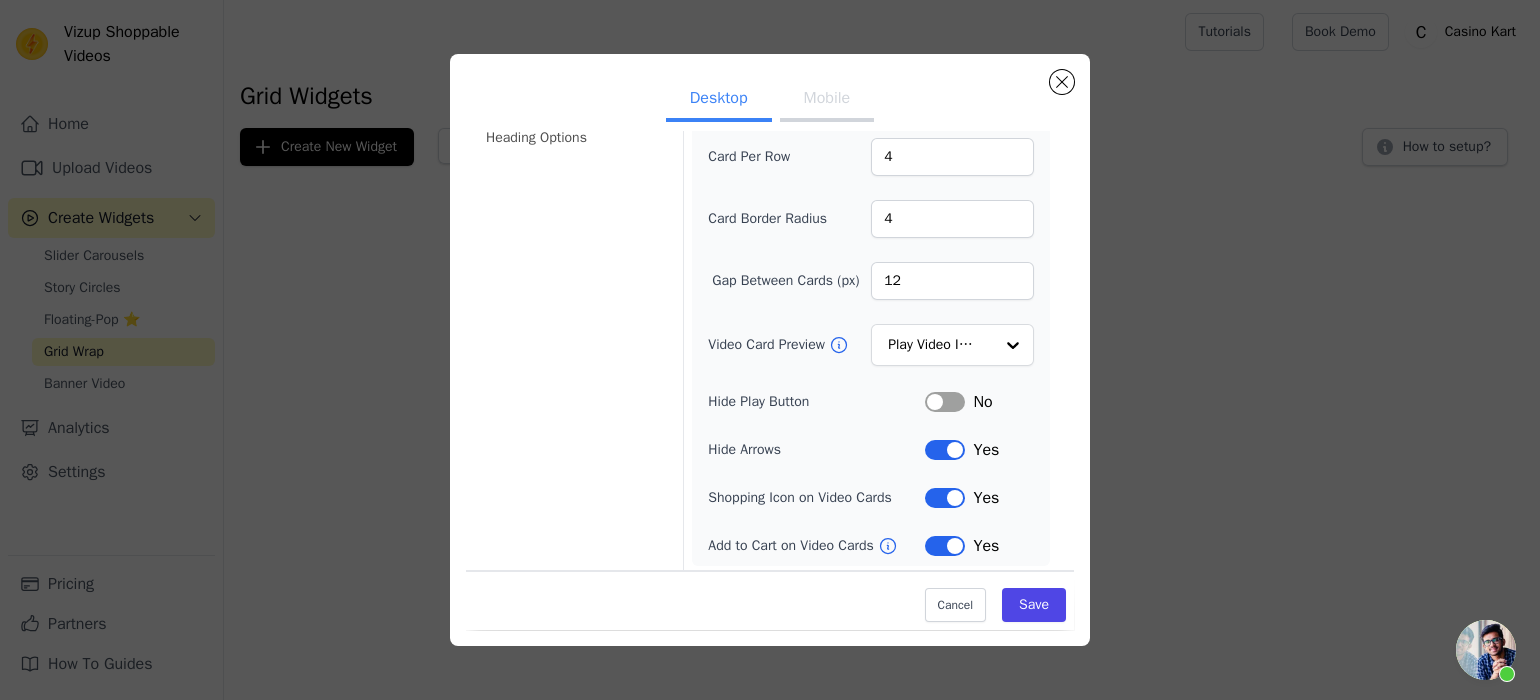 click on "Label" at bounding box center [945, 402] 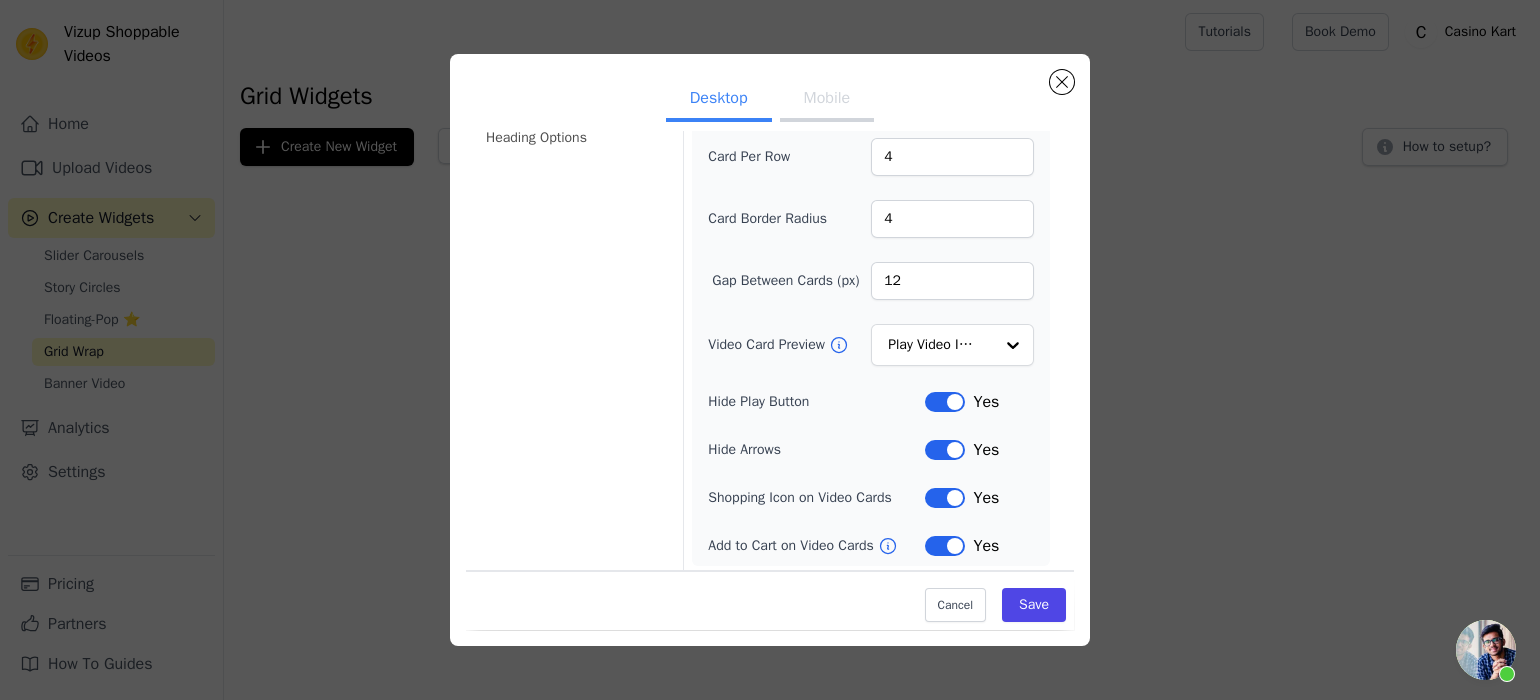 click on "Label" at bounding box center [945, 450] 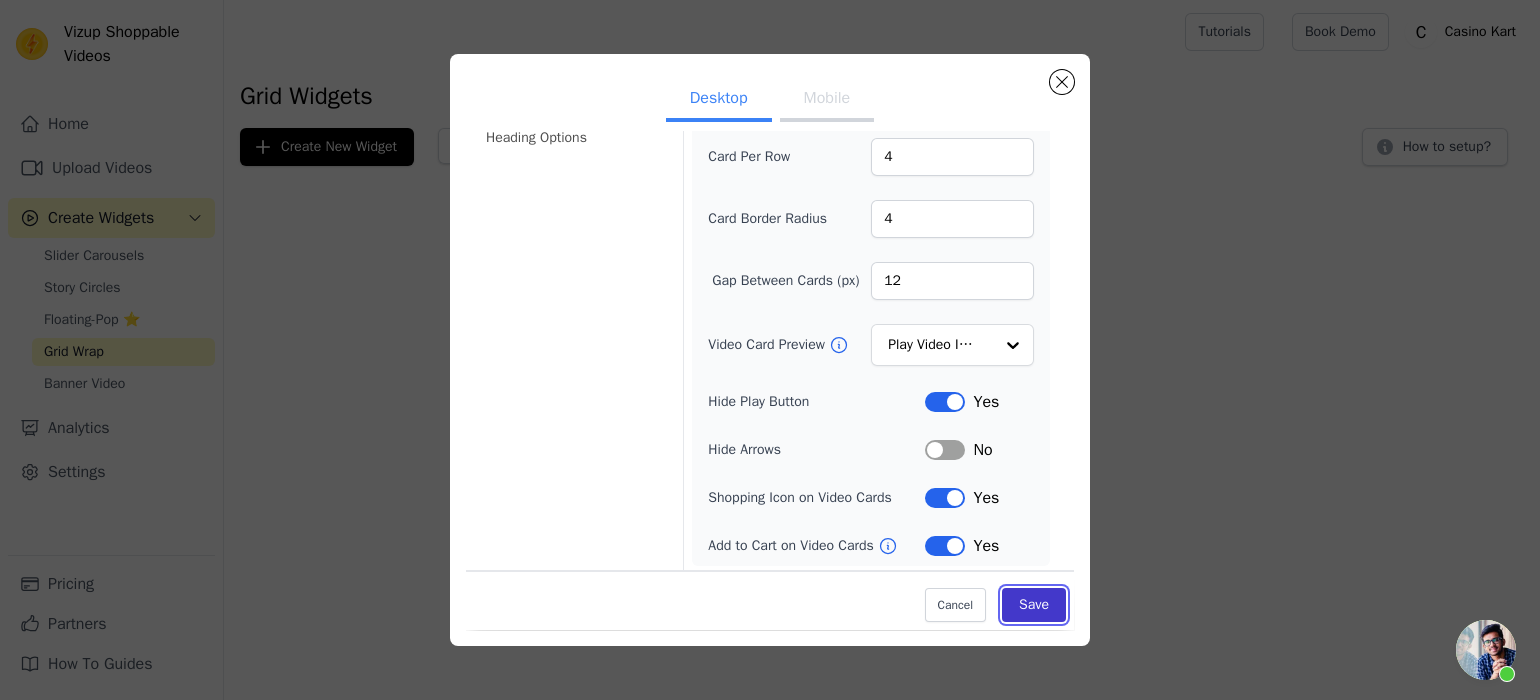 click on "Save" at bounding box center [1034, 605] 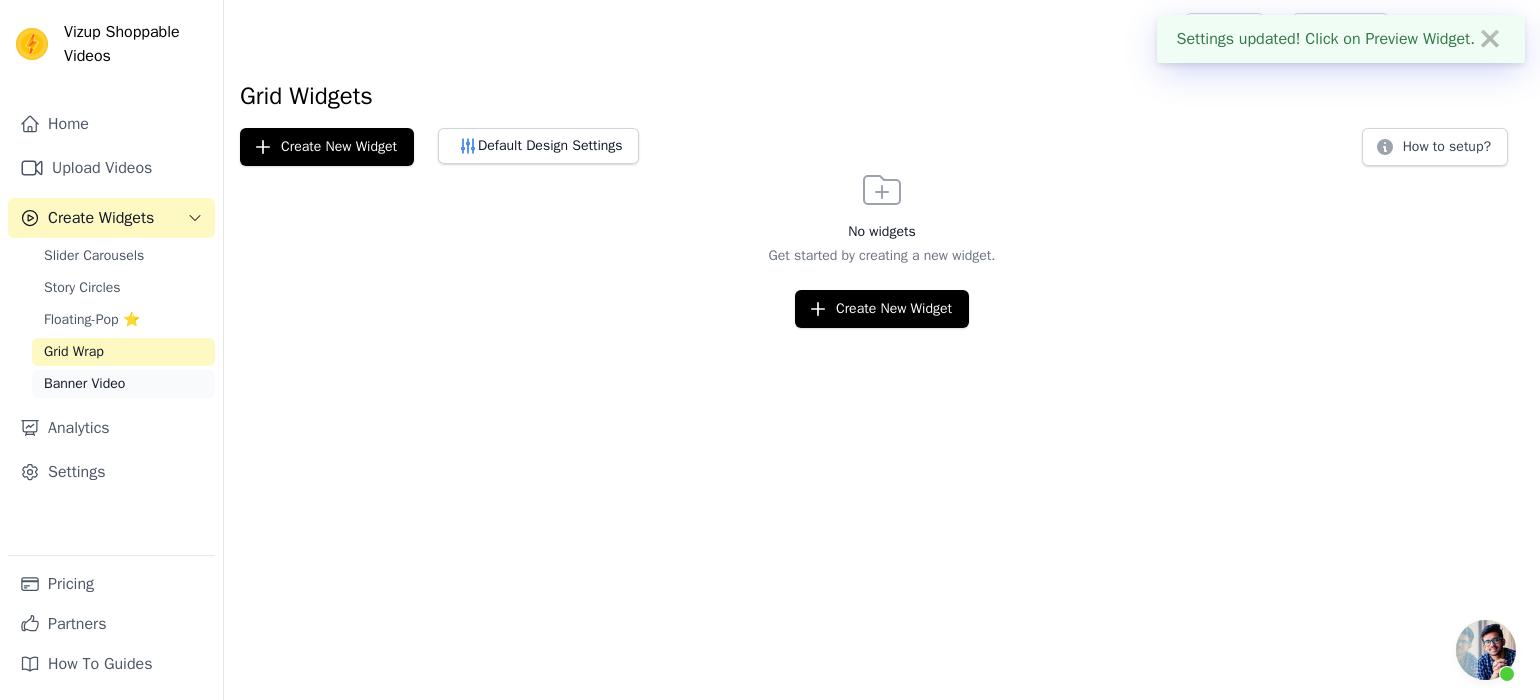 click on "Banner Video" at bounding box center [123, 384] 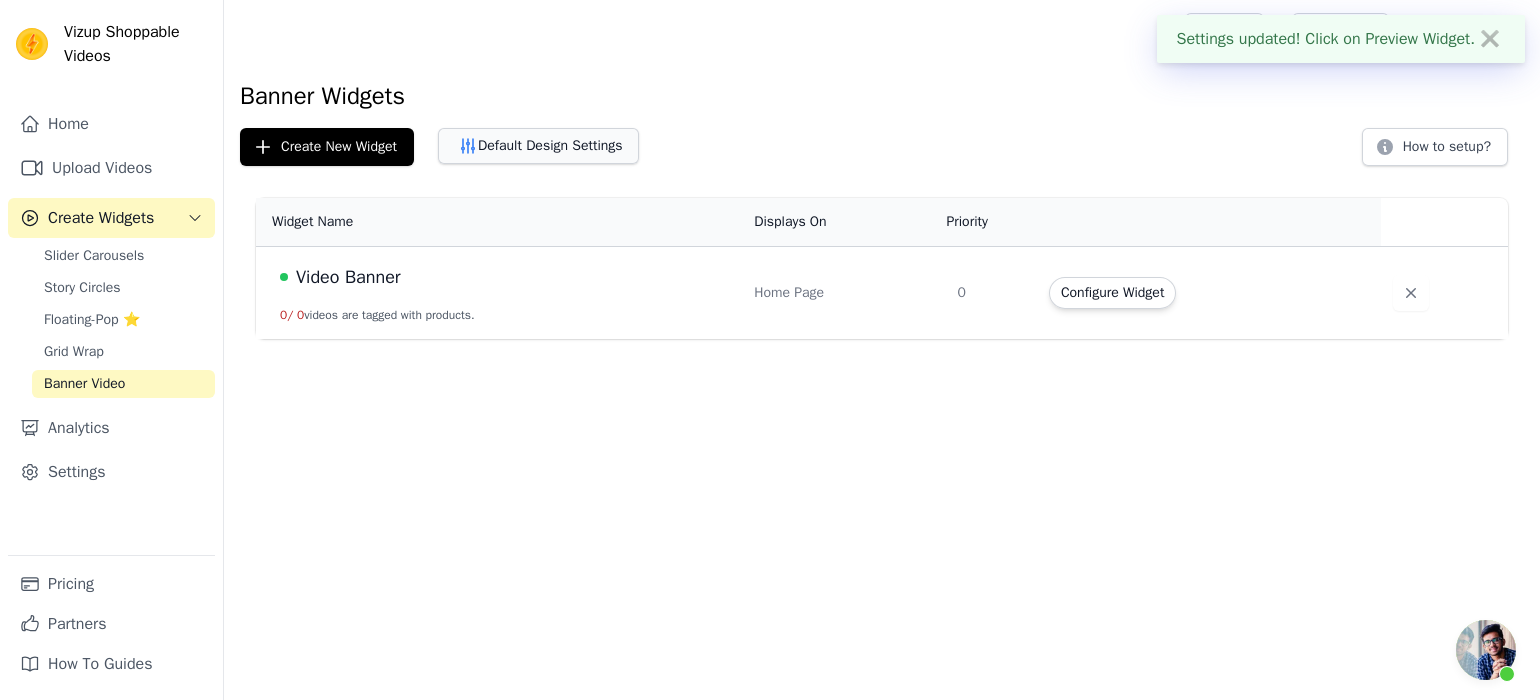 click on "Default Design Settings" at bounding box center (538, 146) 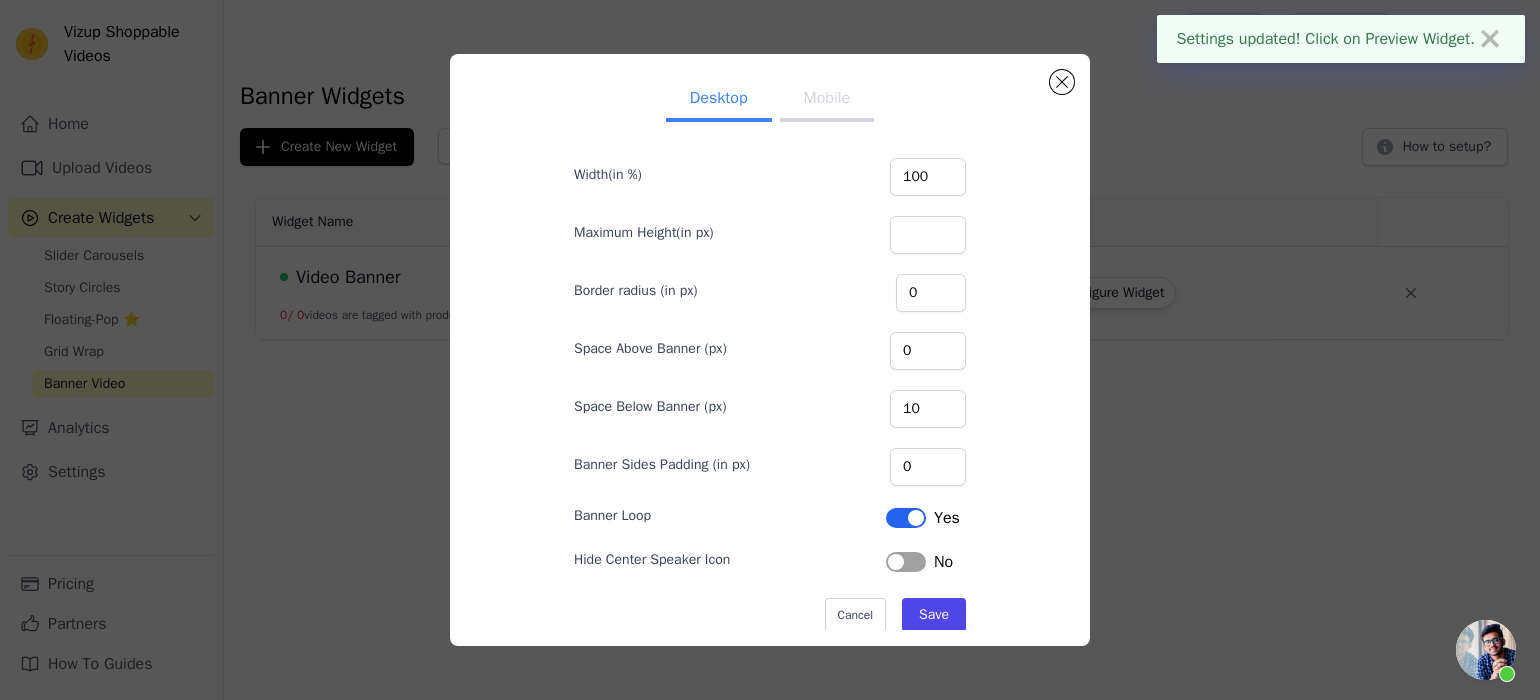 scroll, scrollTop: 95, scrollLeft: 0, axis: vertical 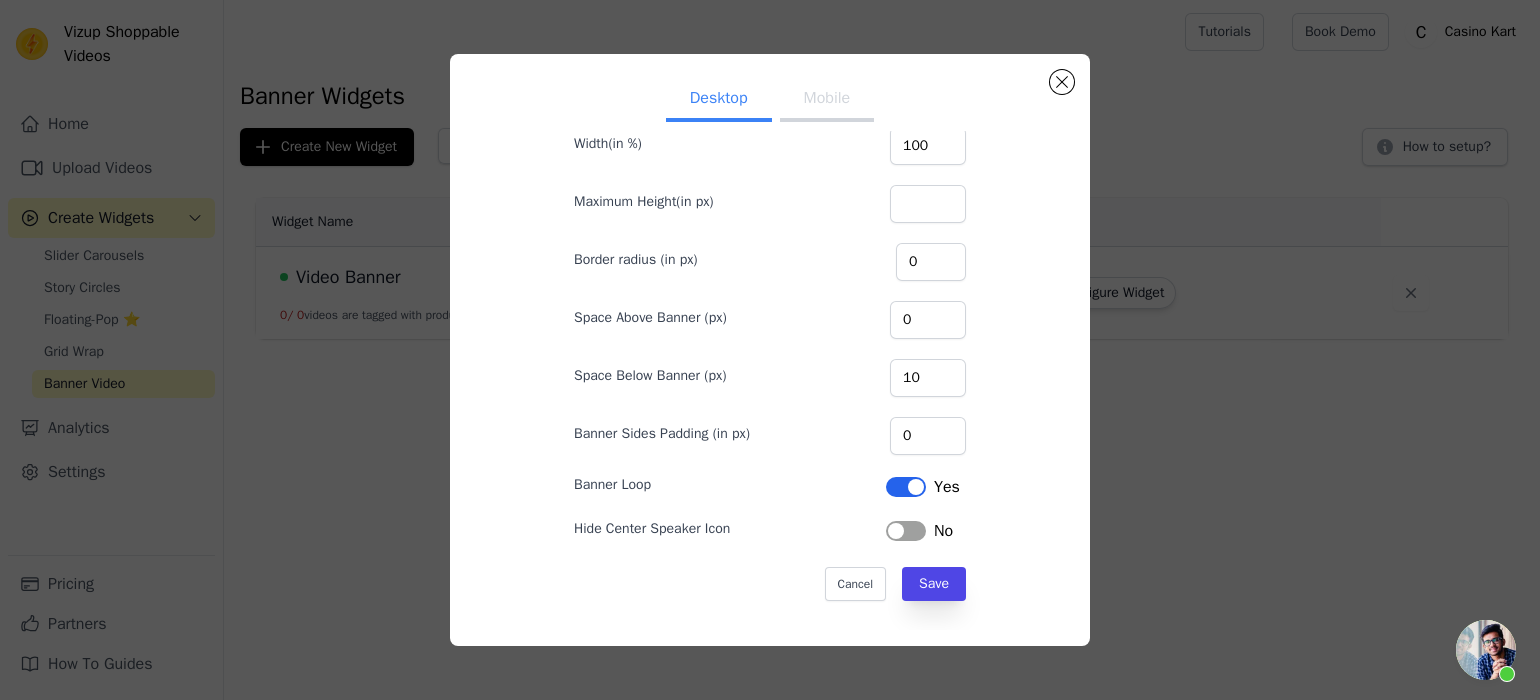 click on "Label" at bounding box center (906, 531) 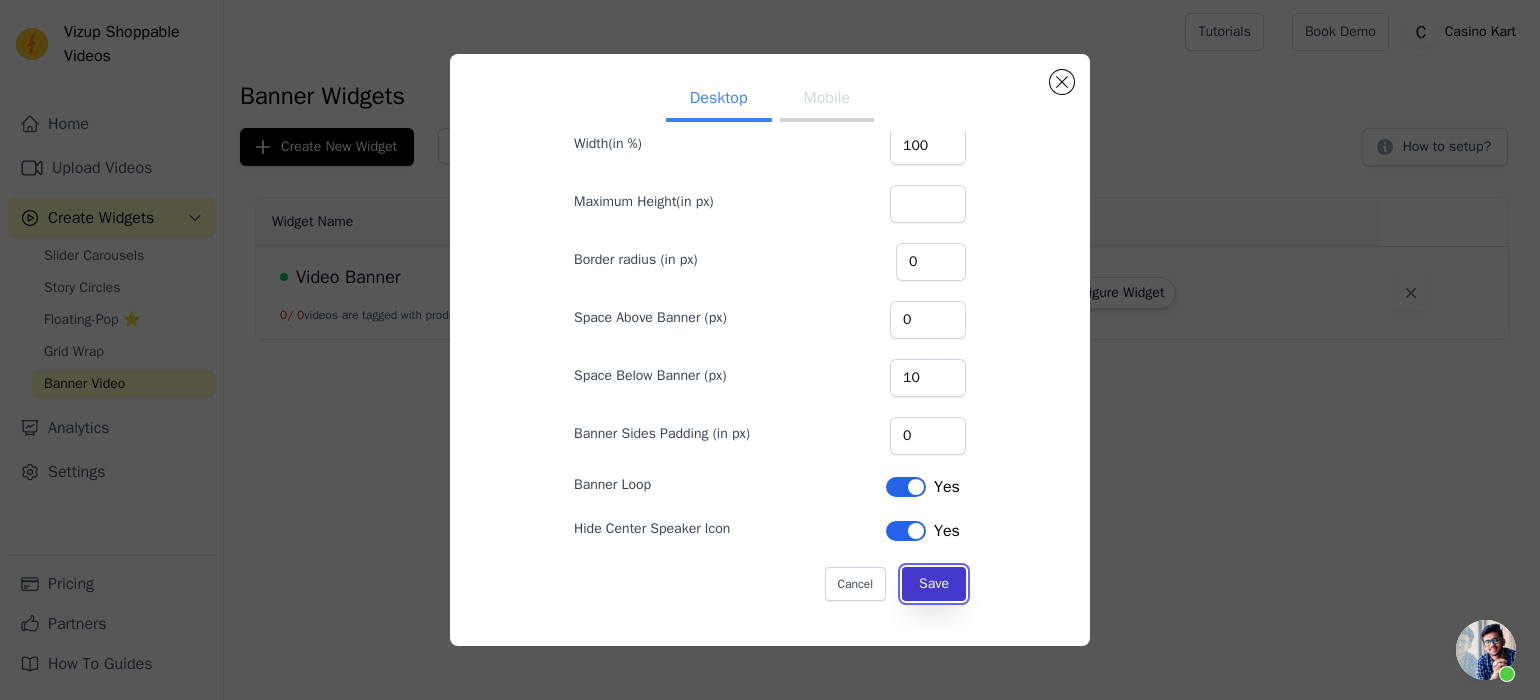 click on "Save" at bounding box center [934, 584] 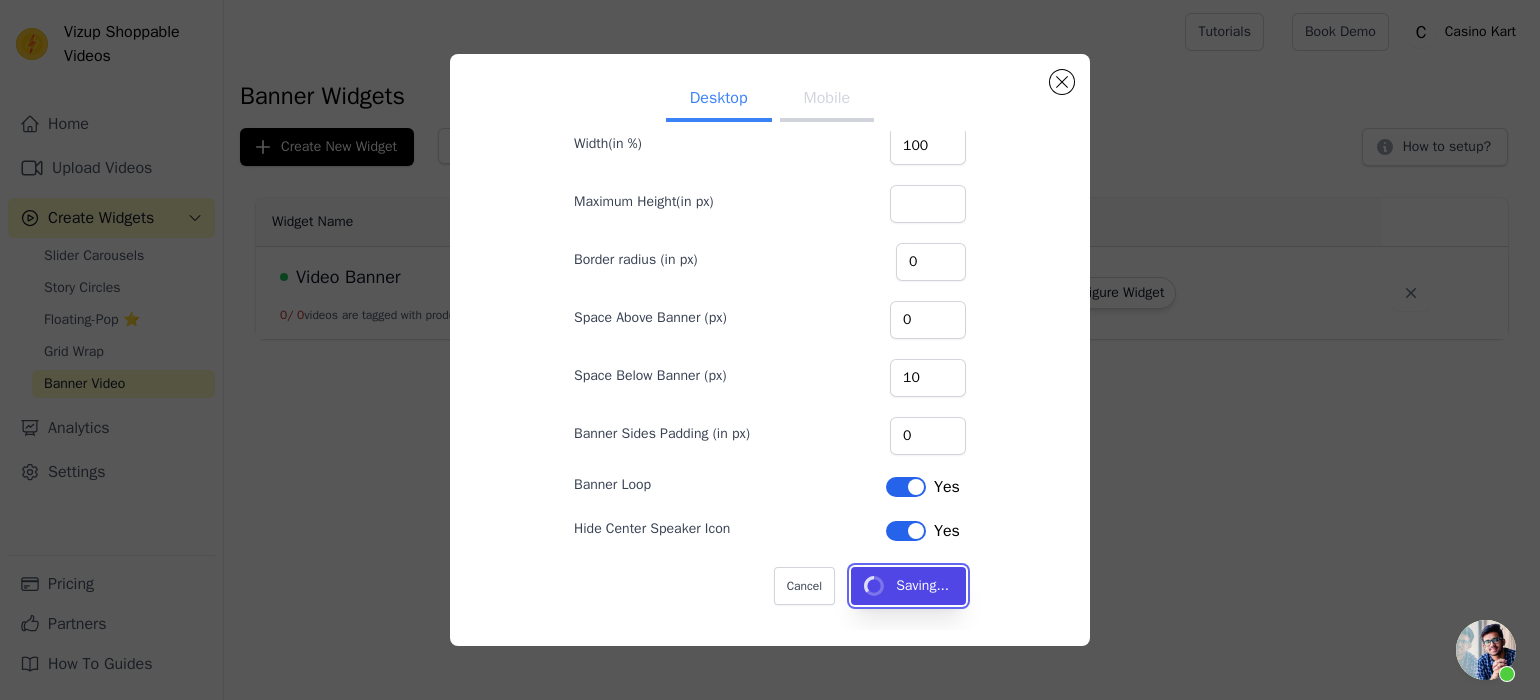 type 